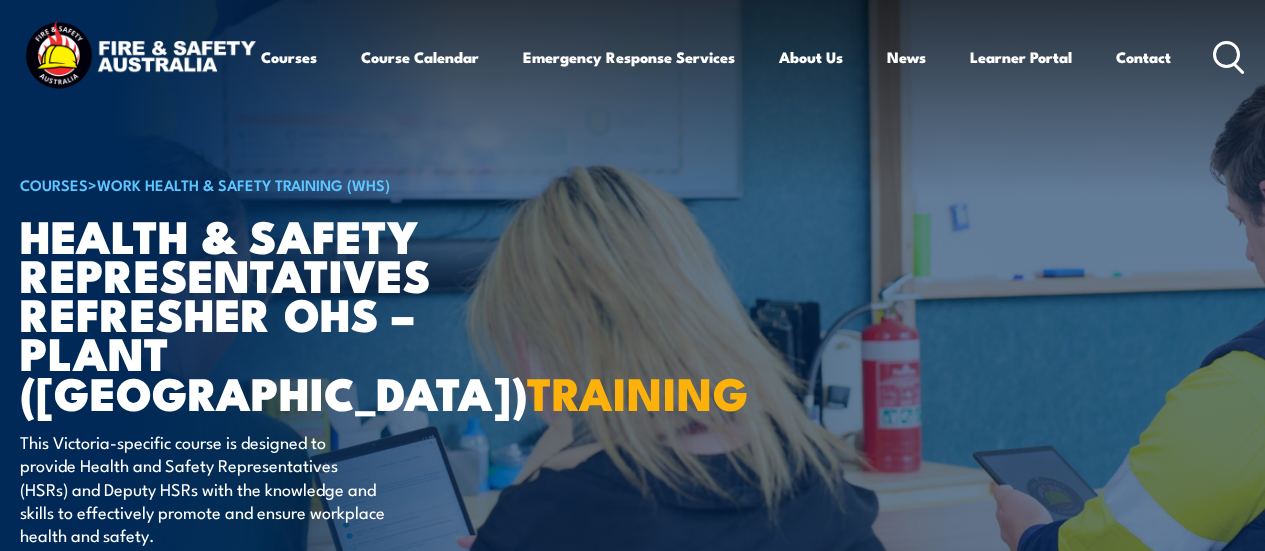 scroll, scrollTop: 0, scrollLeft: 0, axis: both 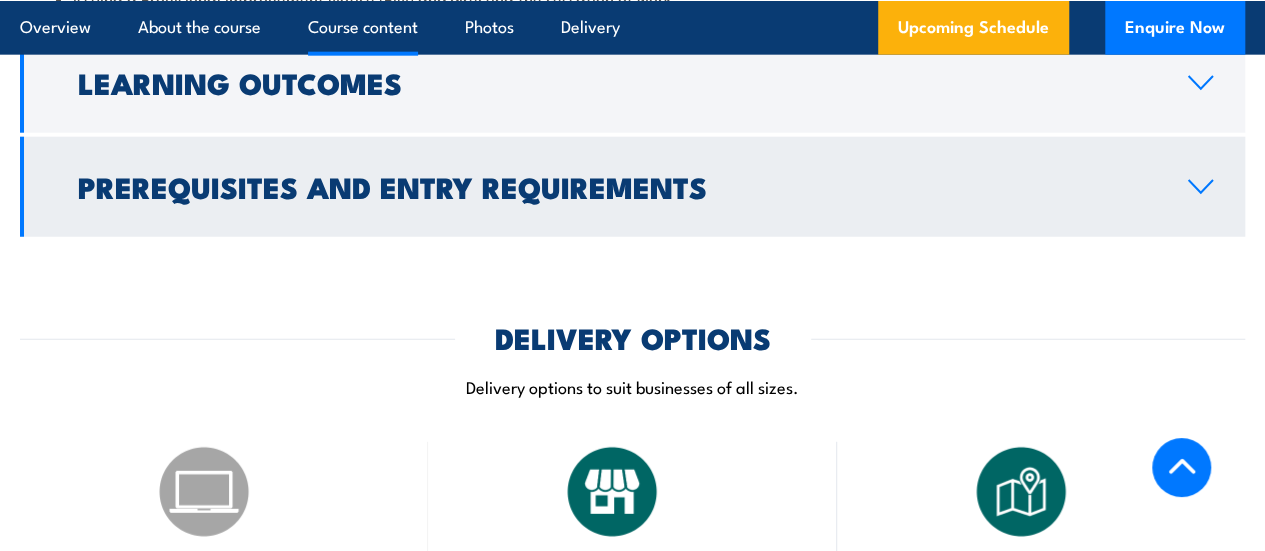 click on "Prerequisites and Entry Requirements" at bounding box center (632, 187) 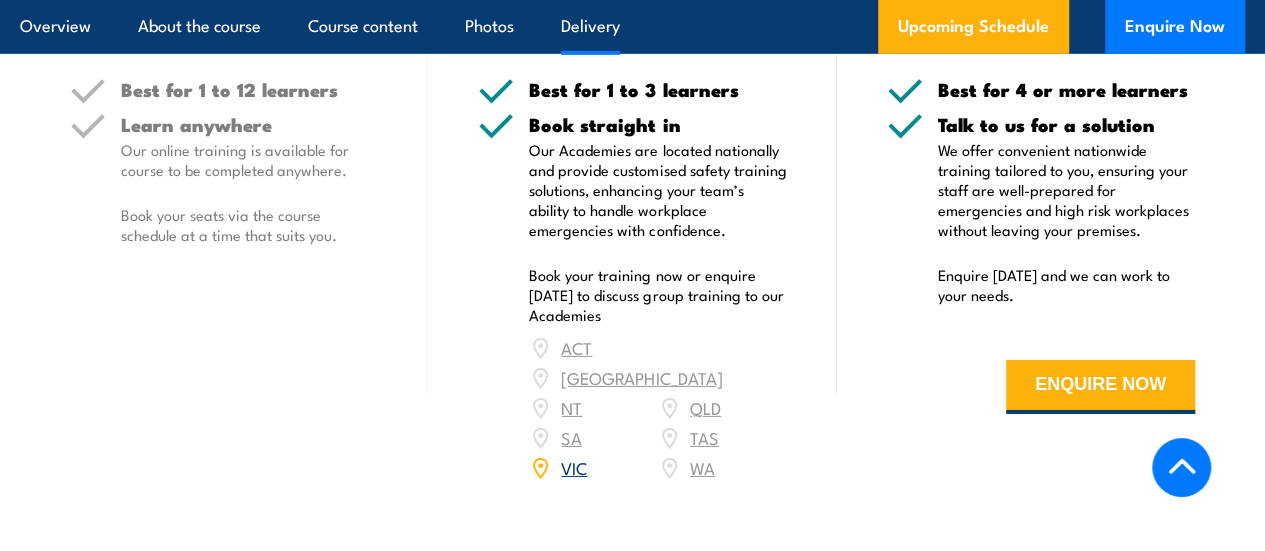 scroll, scrollTop: 3091, scrollLeft: 0, axis: vertical 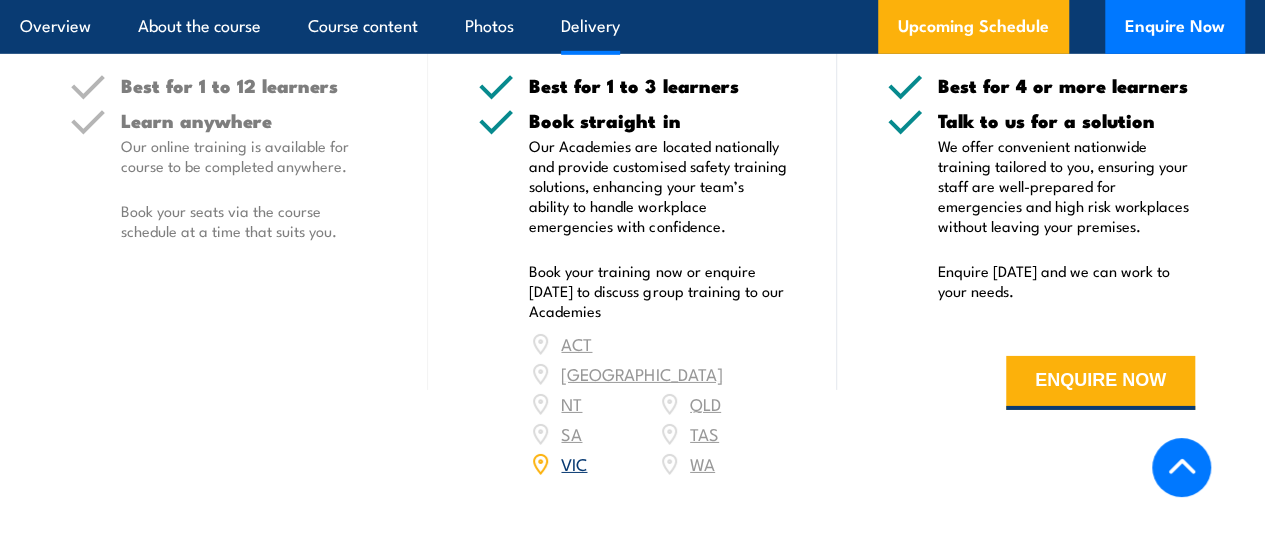 click on "VIC" at bounding box center [574, 463] 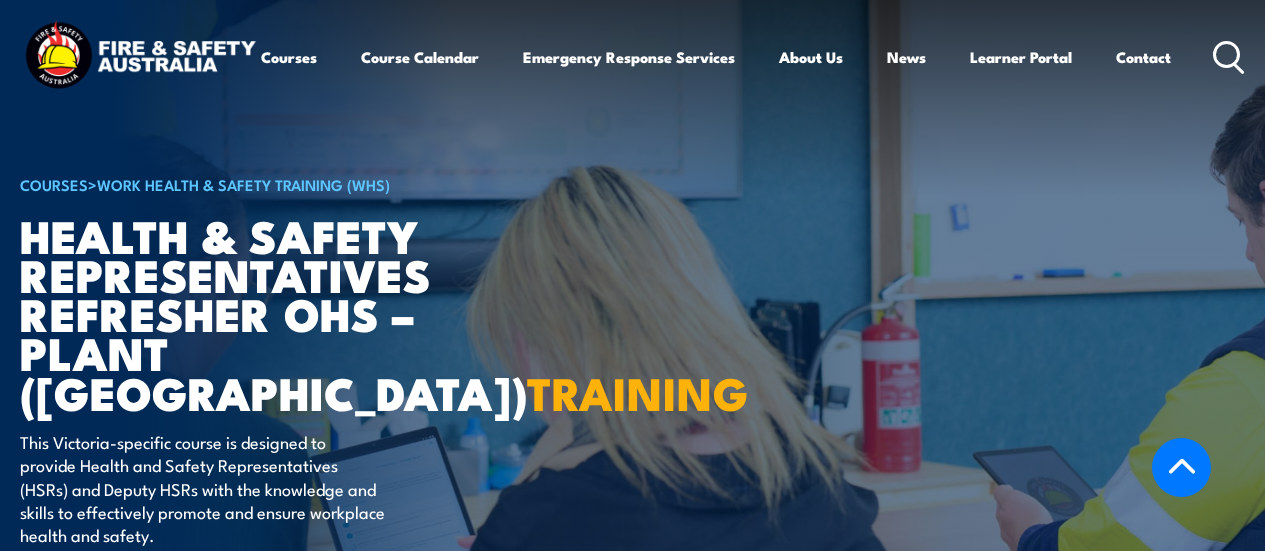 scroll, scrollTop: 2525, scrollLeft: 0, axis: vertical 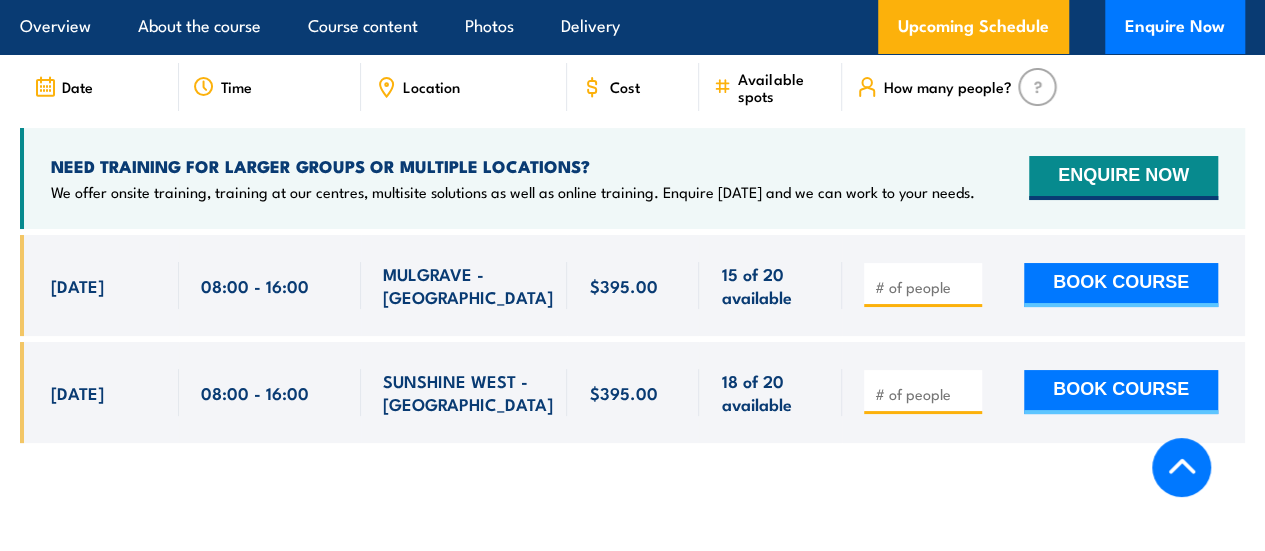 drag, startPoint x: 659, startPoint y: 392, endPoint x: 41, endPoint y: 386, distance: 618.0291 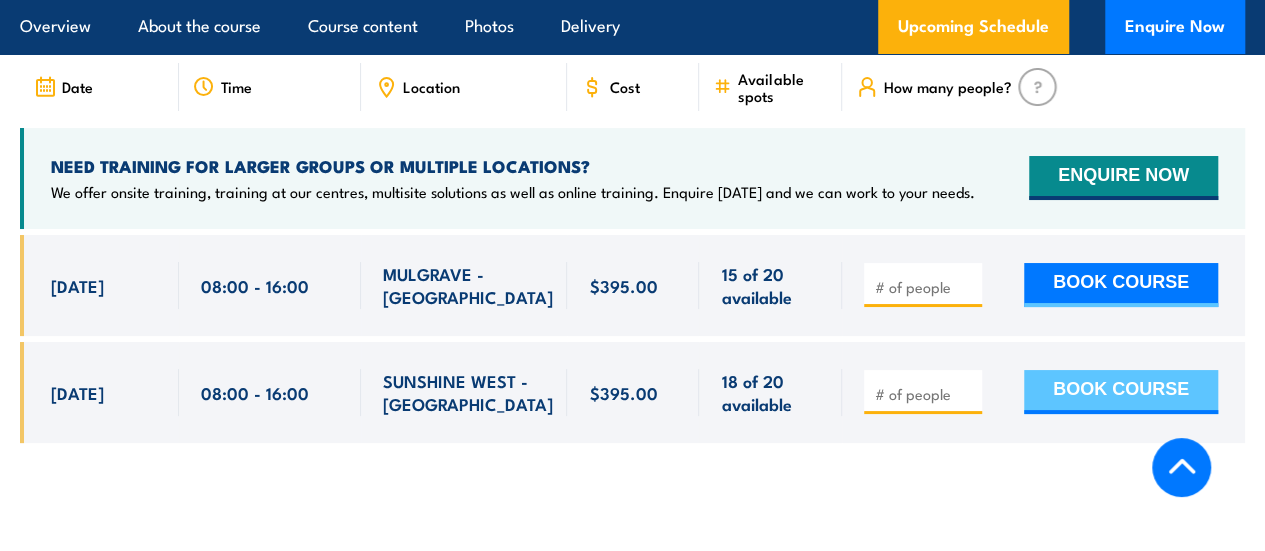 click on "BOOK COURSE" at bounding box center [1121, 392] 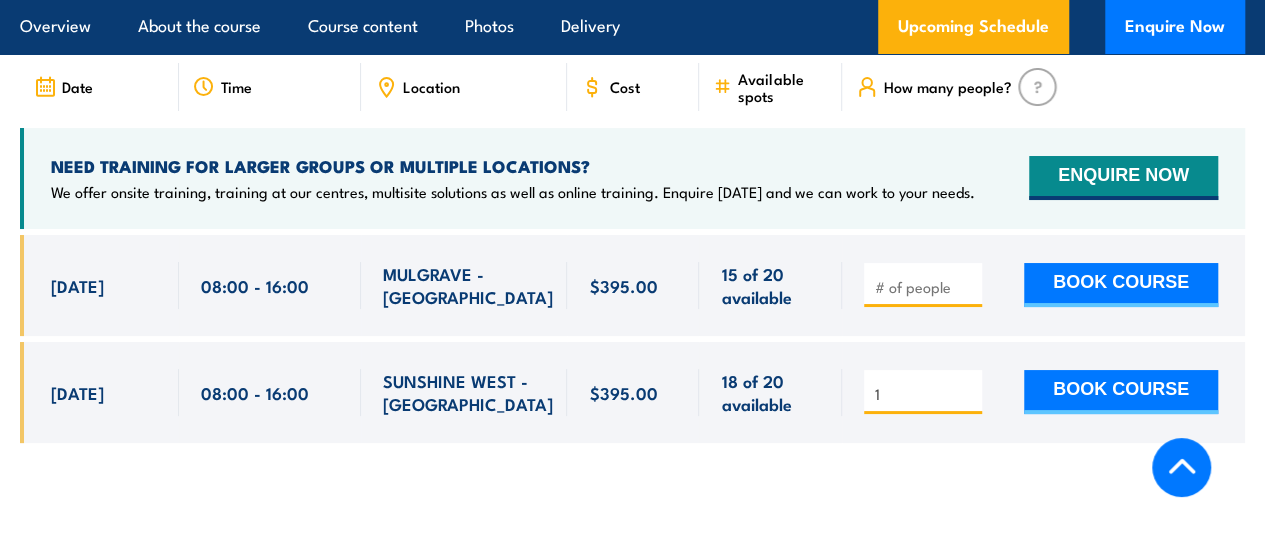 type on "1" 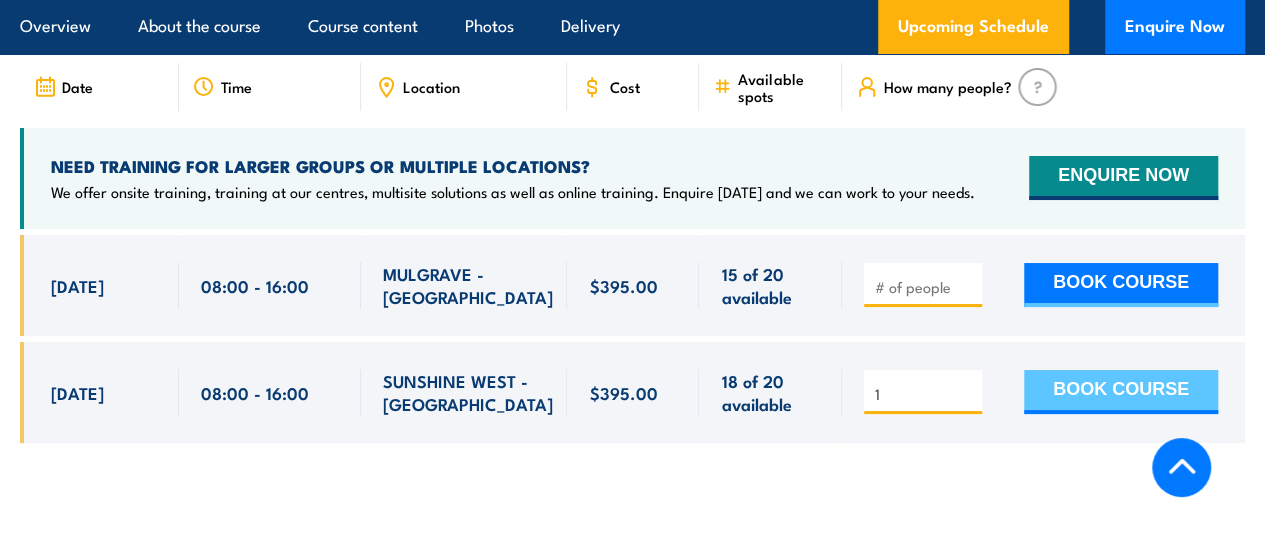 click on "BOOK COURSE" at bounding box center (1121, 392) 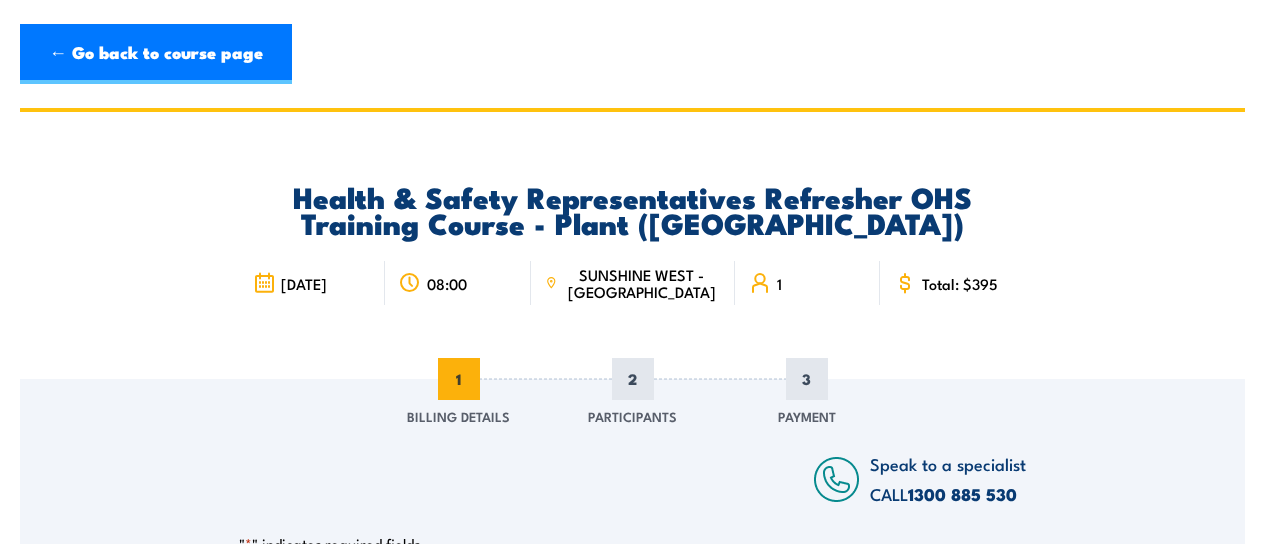 scroll, scrollTop: 0, scrollLeft: 0, axis: both 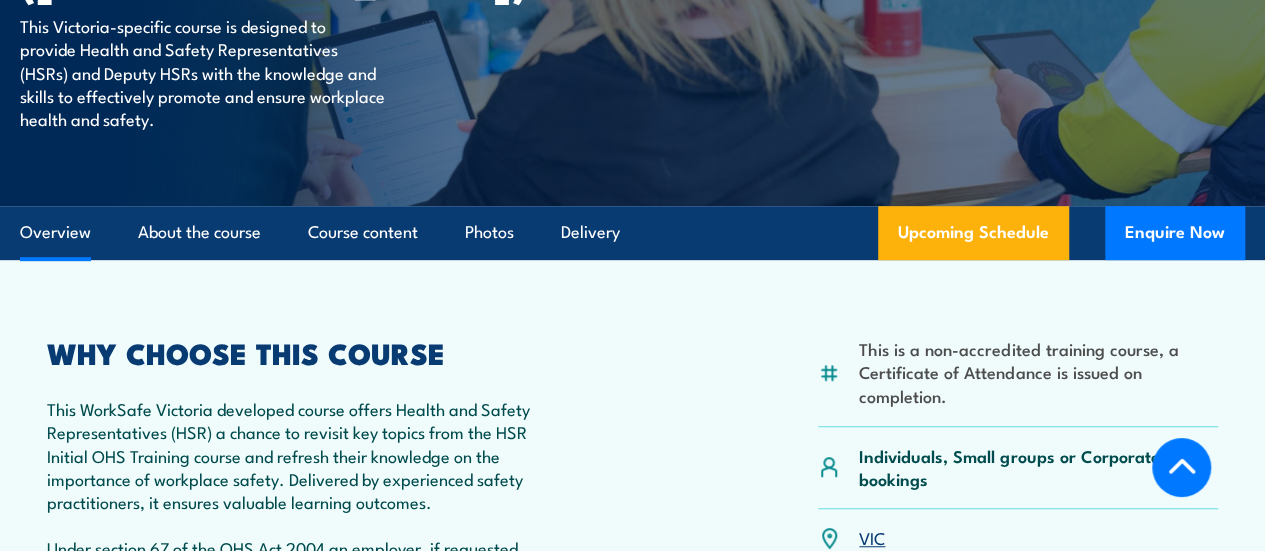 click on "Overview" at bounding box center [55, 232] 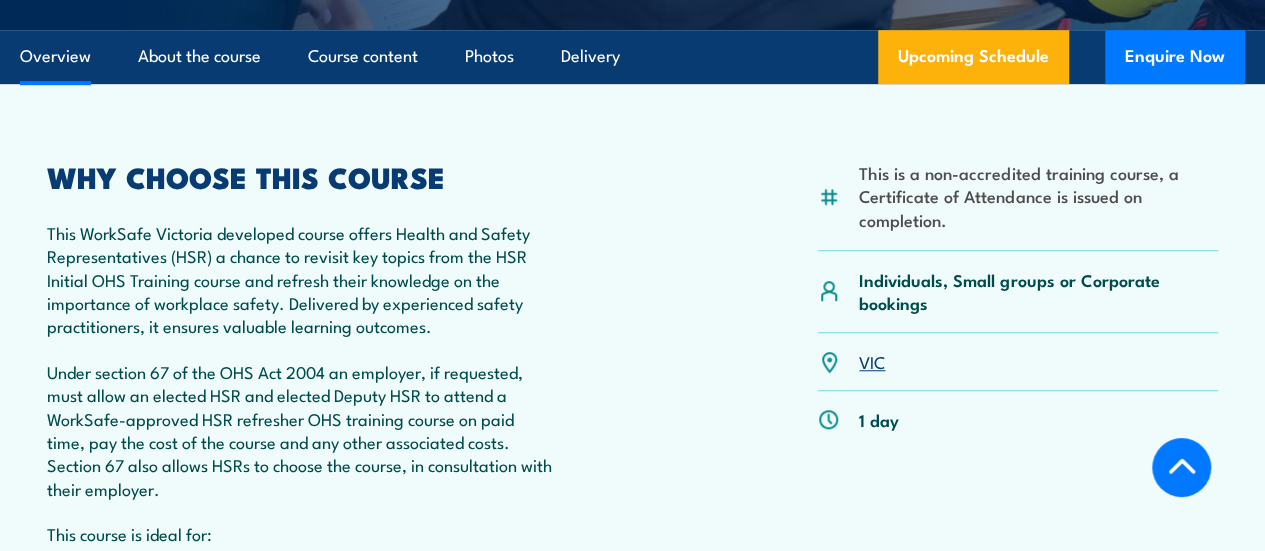 scroll, scrollTop: 0, scrollLeft: 0, axis: both 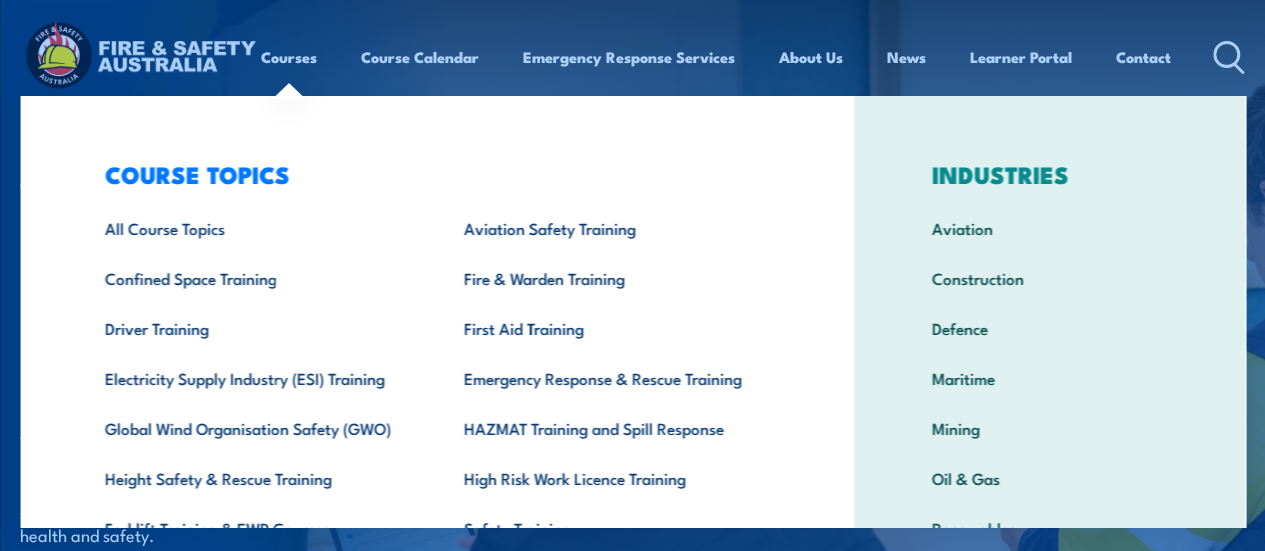 click on "COURSE TOPICS
All Course Topics
Aviation Safety Training Confined Space Training Fire & Warden Training Driver Training First Aid Training Electricity Supply Industry (ESI) Training Emergency Response & Rescue Training Global Wind Organisation Safety (GWO) HAZMAT Training and Spill Response Height Safety & Rescue Training High Risk Work Licence Training Forklift Training & EWP Courses Safety Training Santos Training Health & Safety Representative Training Work Health & Safety Training (WHS)" at bounding box center [437, 412] 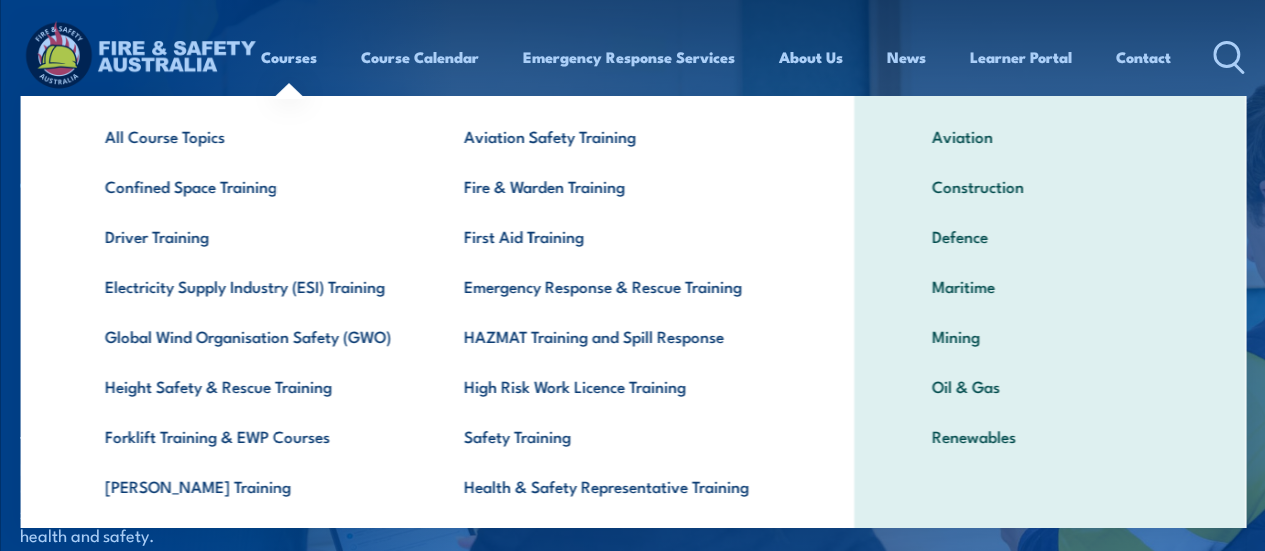 scroll, scrollTop: 200, scrollLeft: 0, axis: vertical 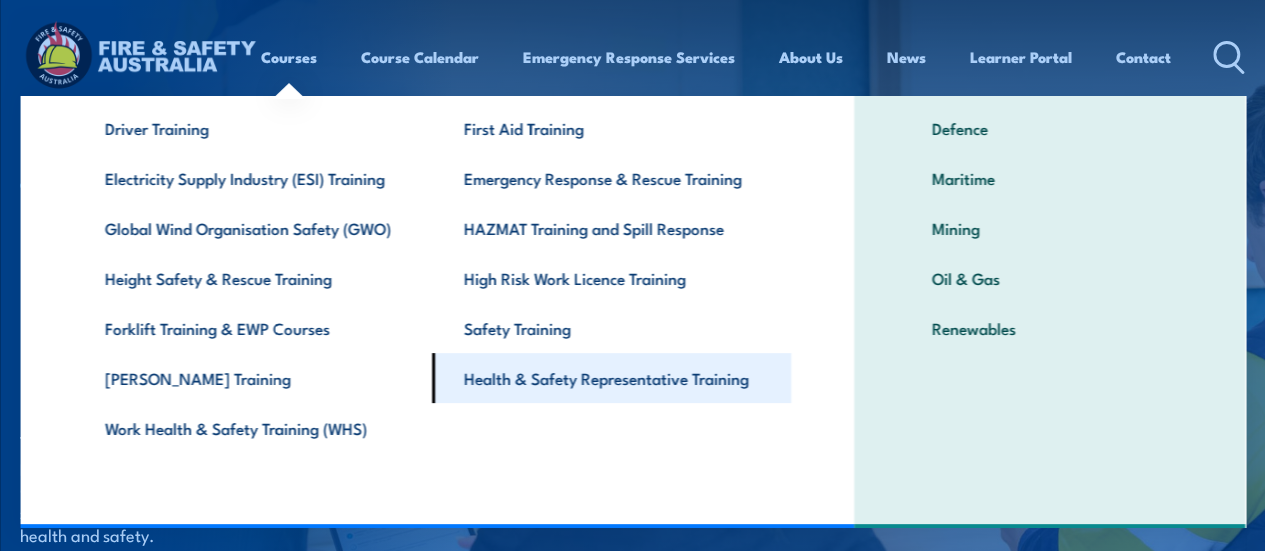 click on "Health & Safety Representative Training" at bounding box center [611, 378] 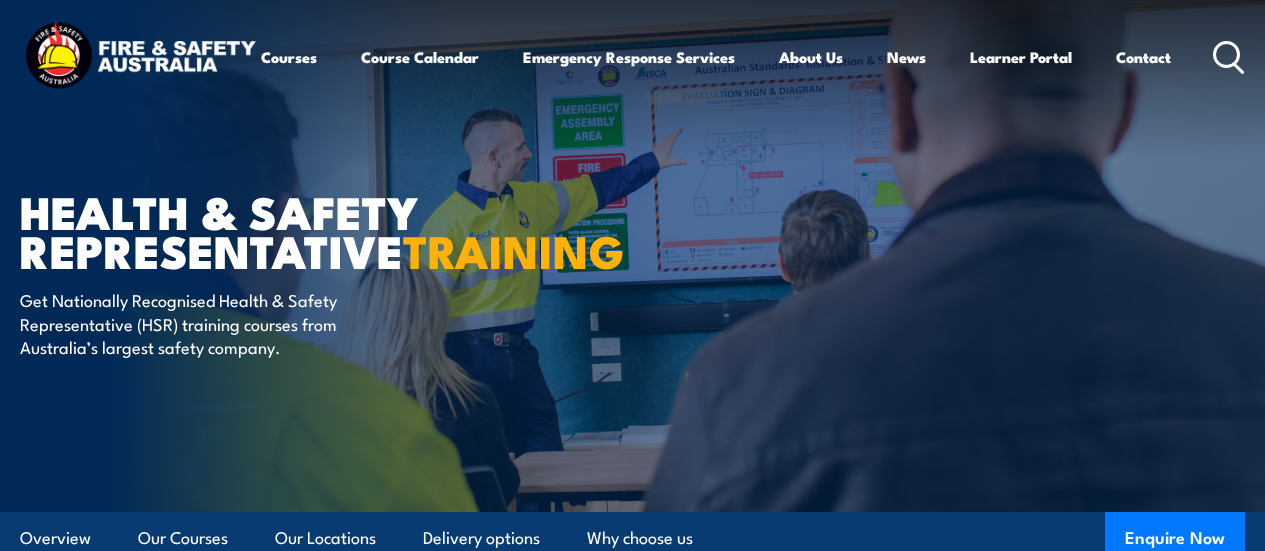 scroll, scrollTop: 0, scrollLeft: 0, axis: both 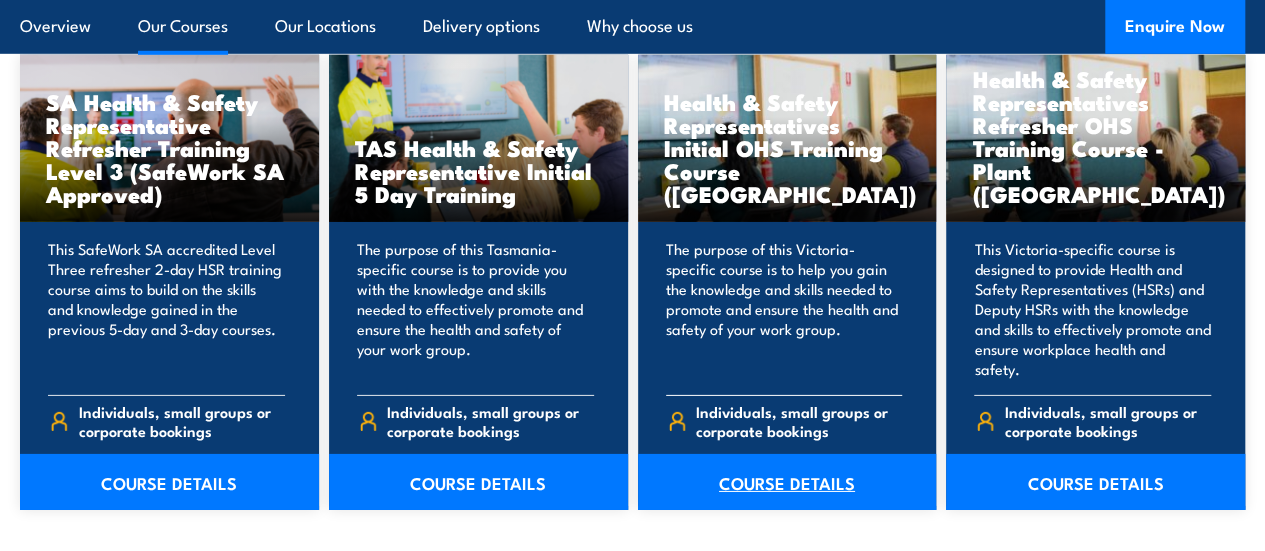 click on "COURSE DETAILS" at bounding box center (787, 482) 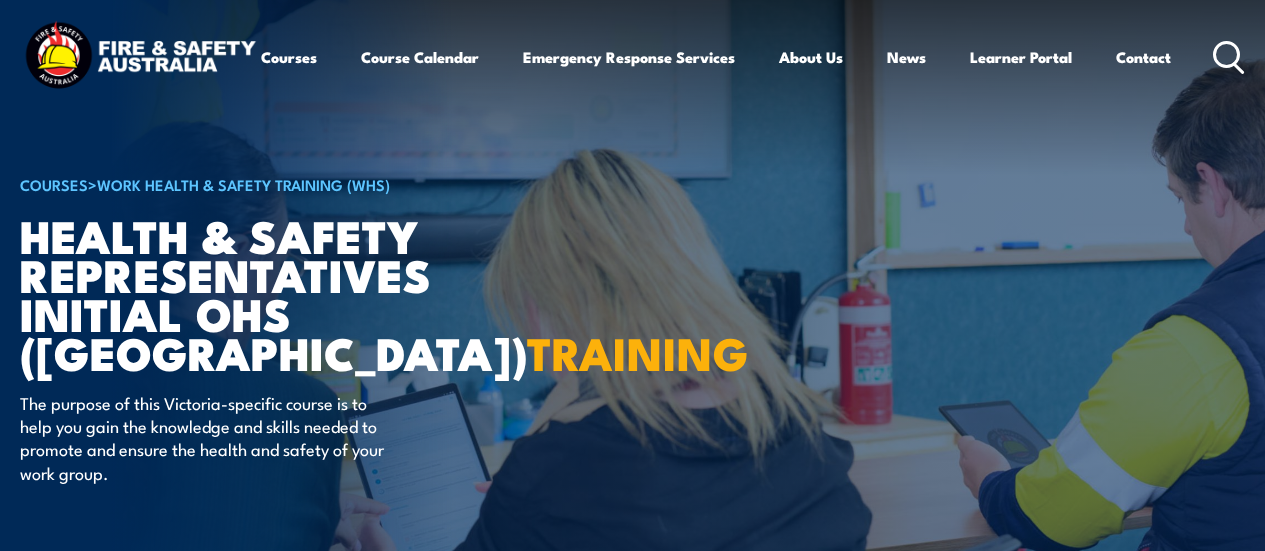 scroll, scrollTop: 0, scrollLeft: 0, axis: both 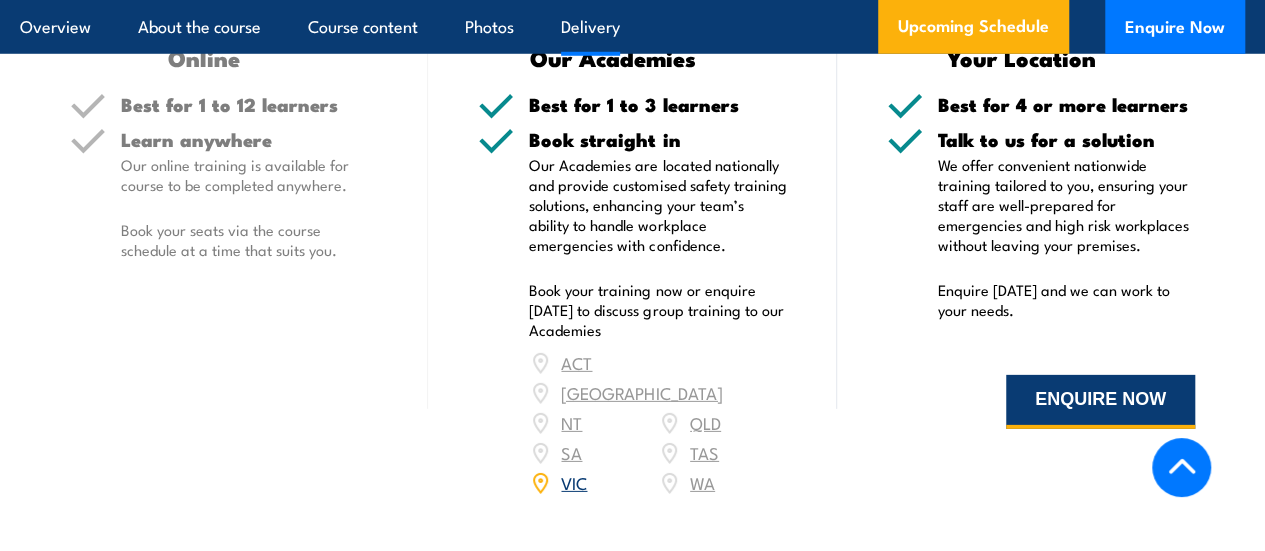 click on "ENQUIRE NOW" at bounding box center [1100, 402] 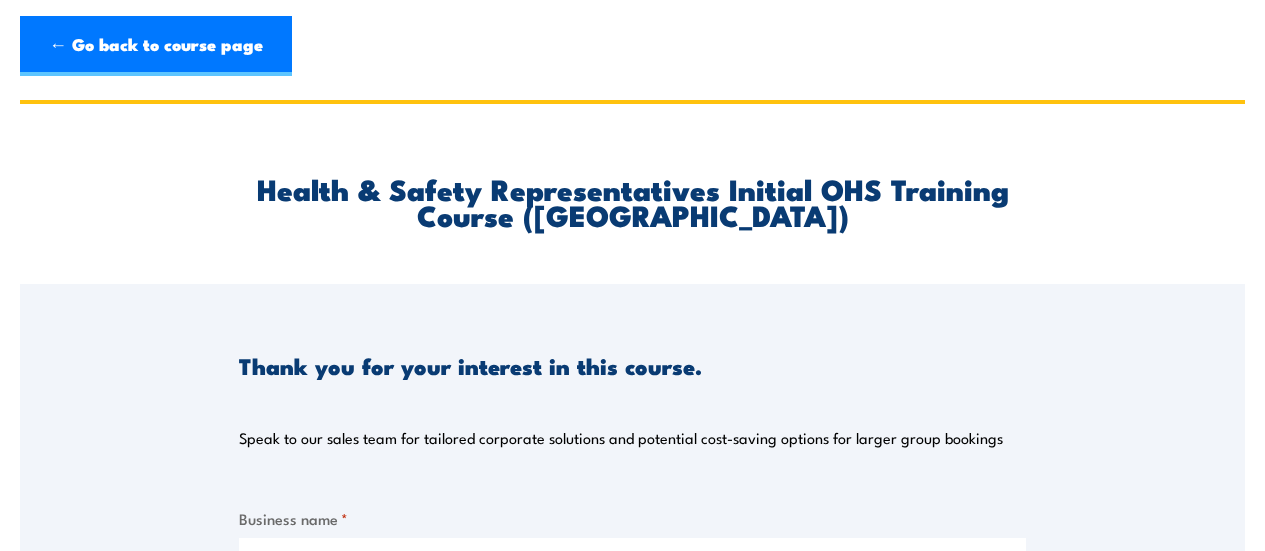 scroll, scrollTop: 0, scrollLeft: 0, axis: both 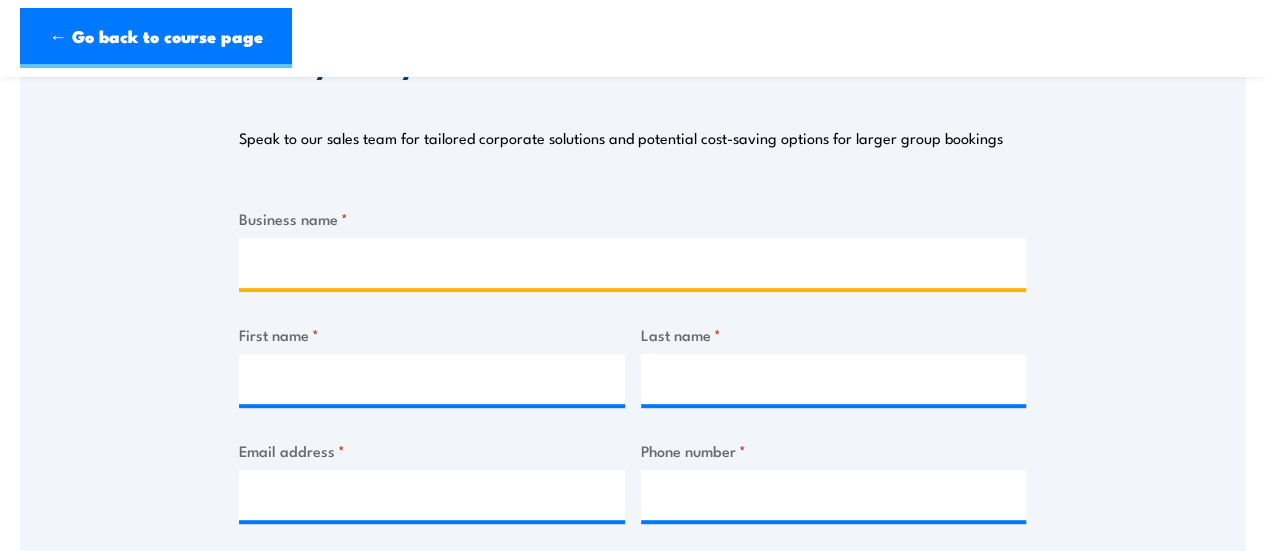 click on "Business name *" at bounding box center [632, 263] 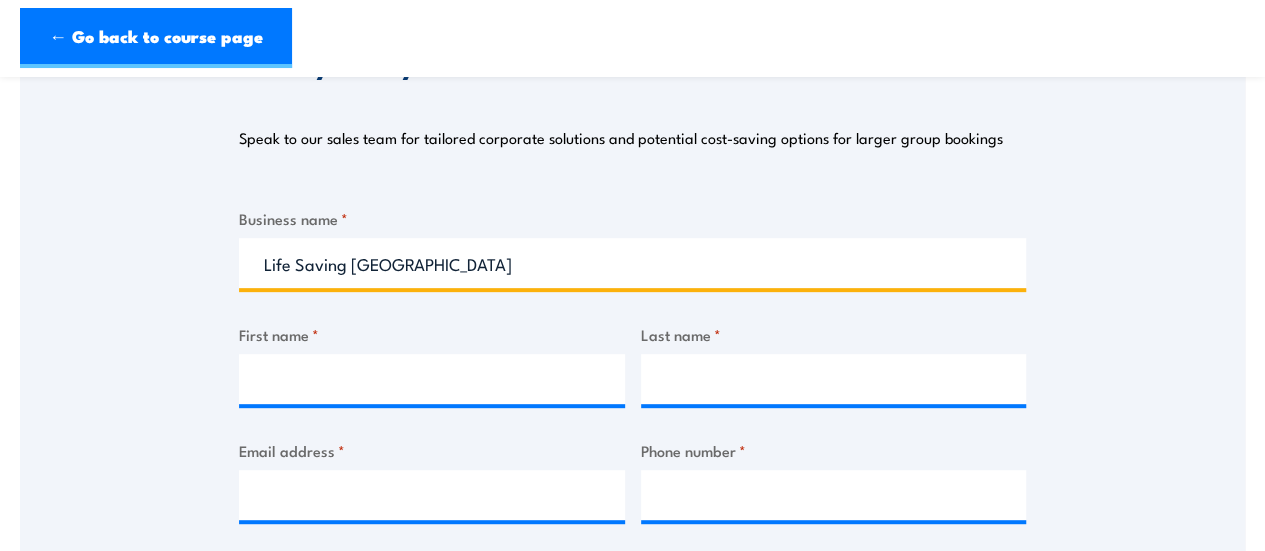 type on "Life Saving [GEOGRAPHIC_DATA]" 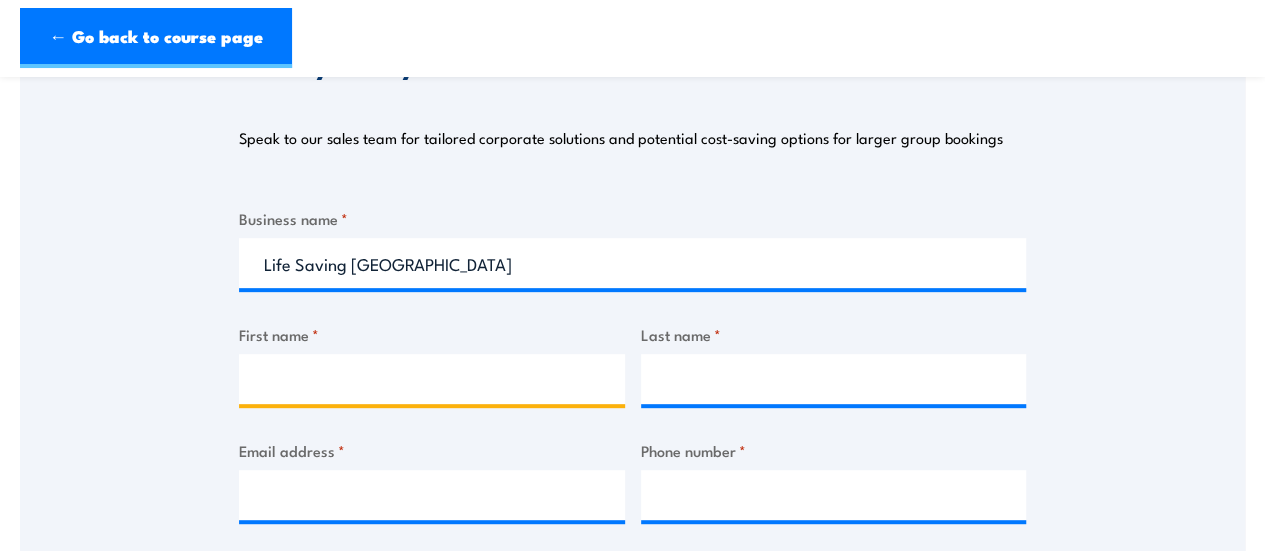 click on "First name *" at bounding box center [432, 379] 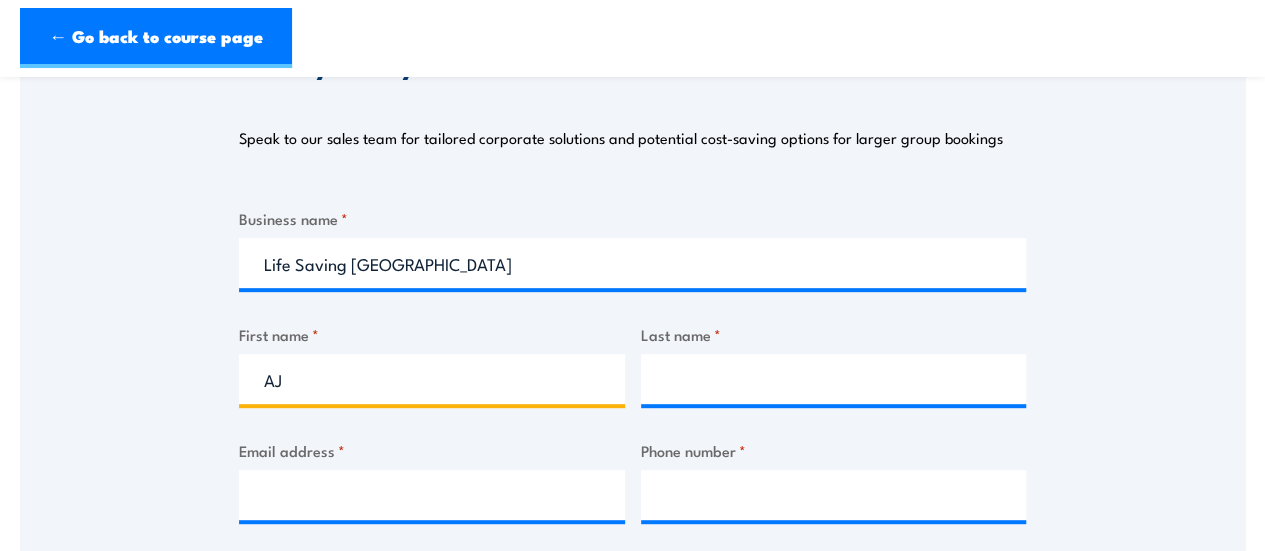 type on "AJ" 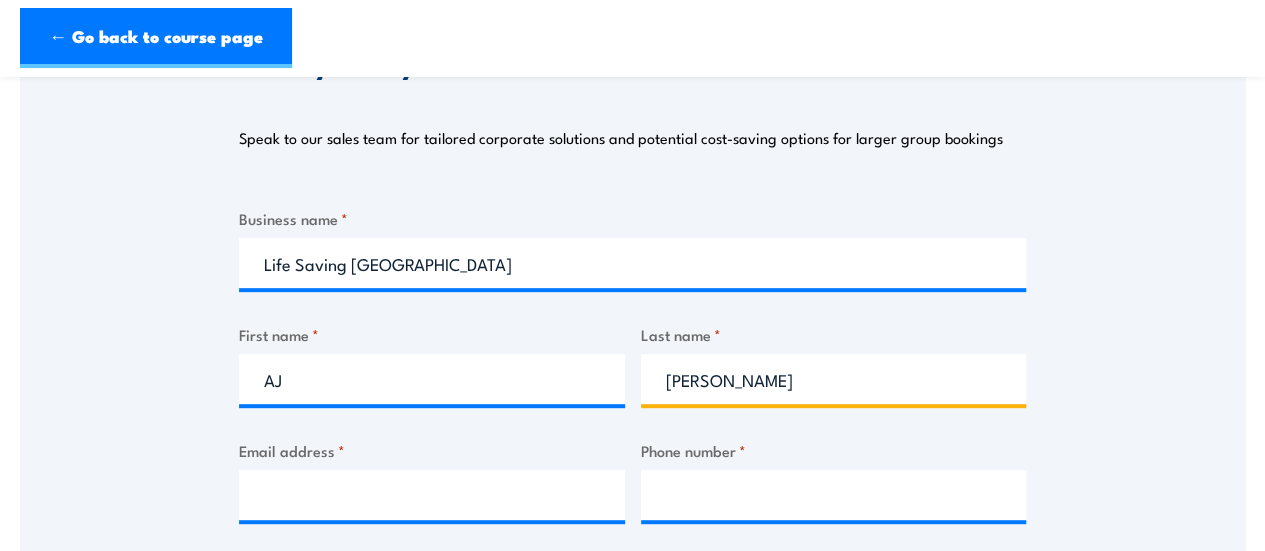 type on "Hildebrand" 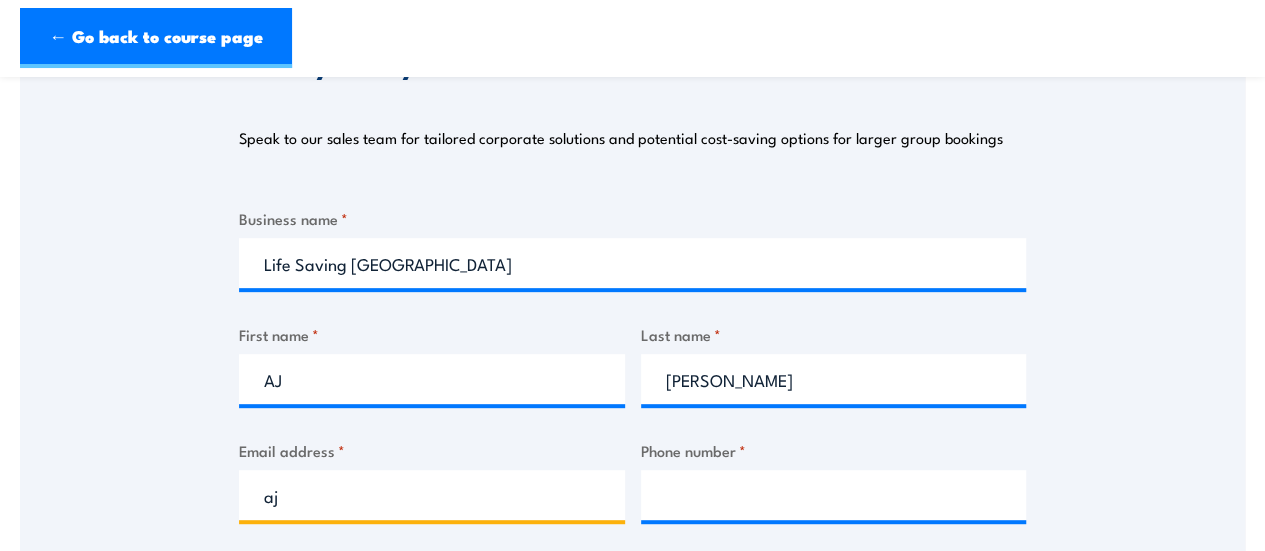 type on "a" 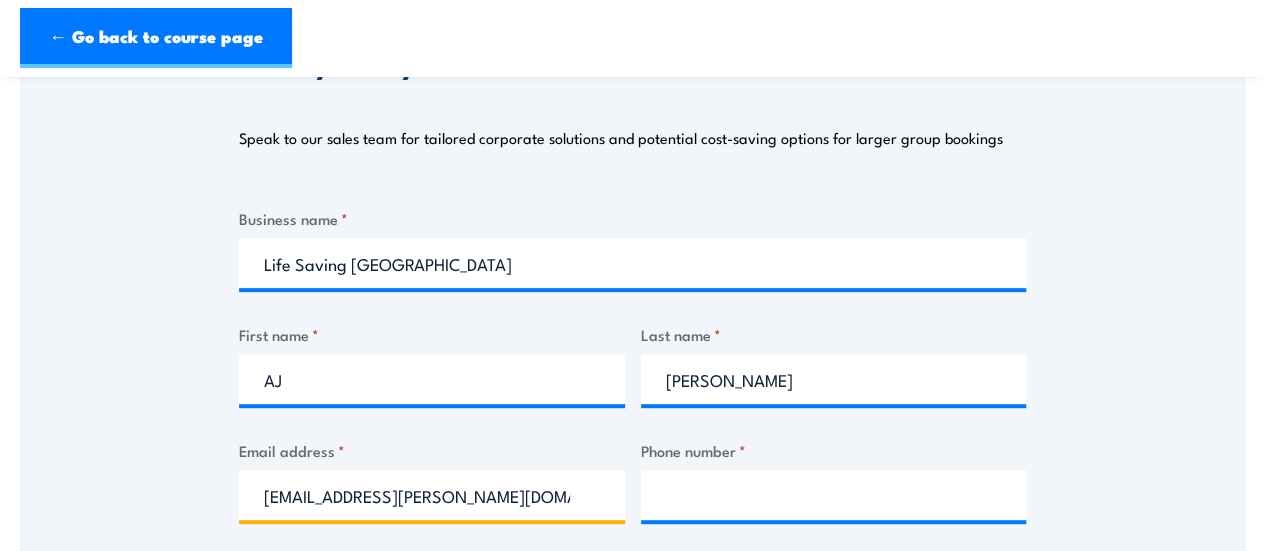 type on "AJ.Hildebrand@LSV.com.au" 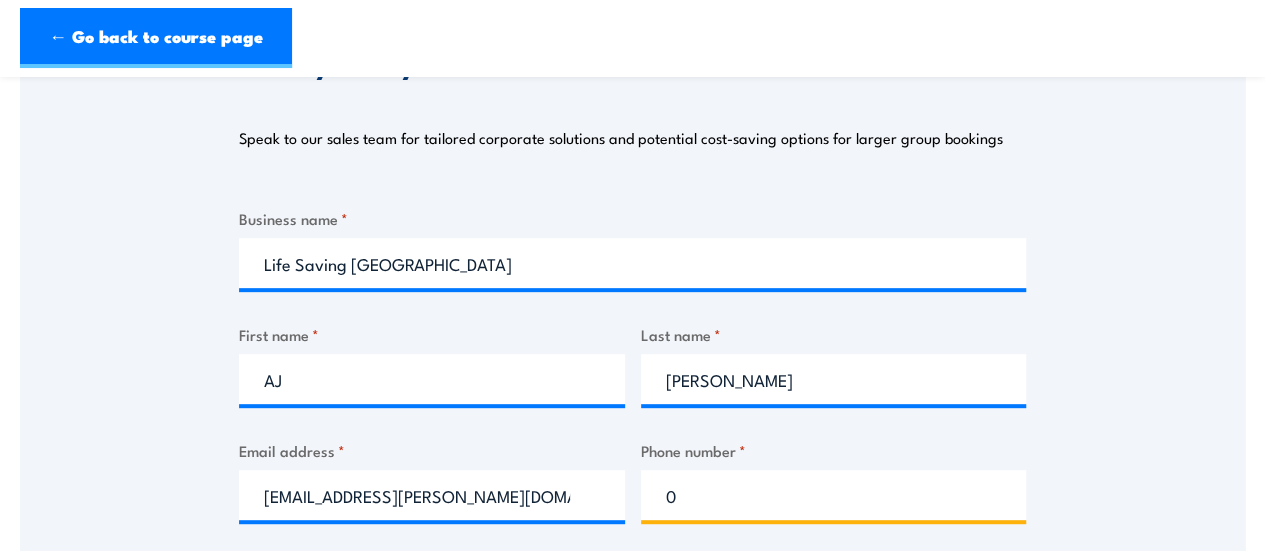 paste on "3 9676 6782" 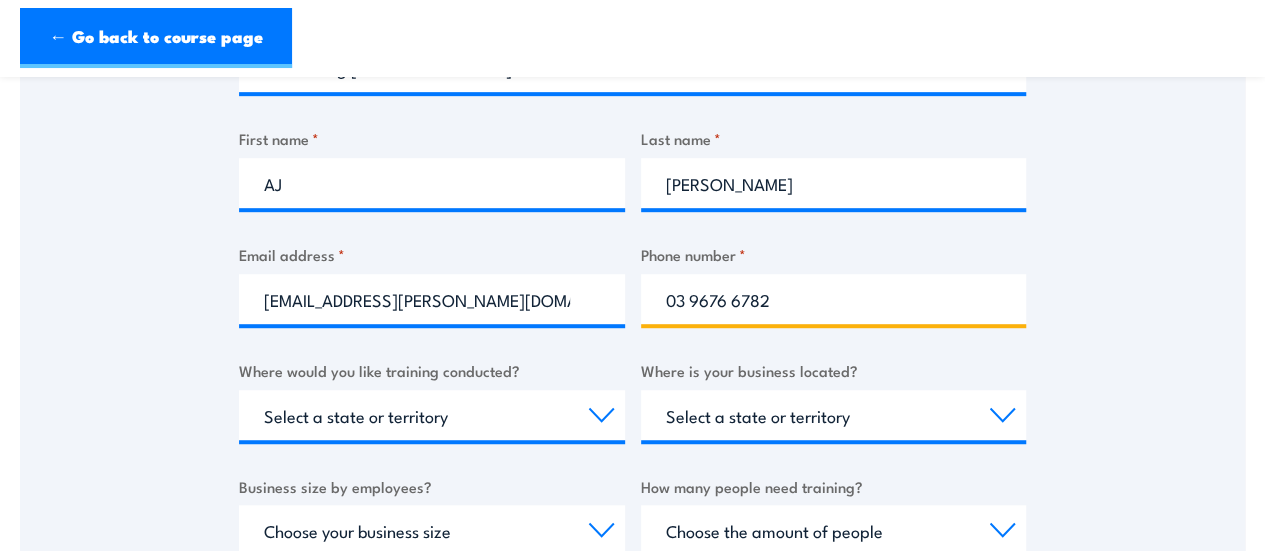 scroll, scrollTop: 500, scrollLeft: 0, axis: vertical 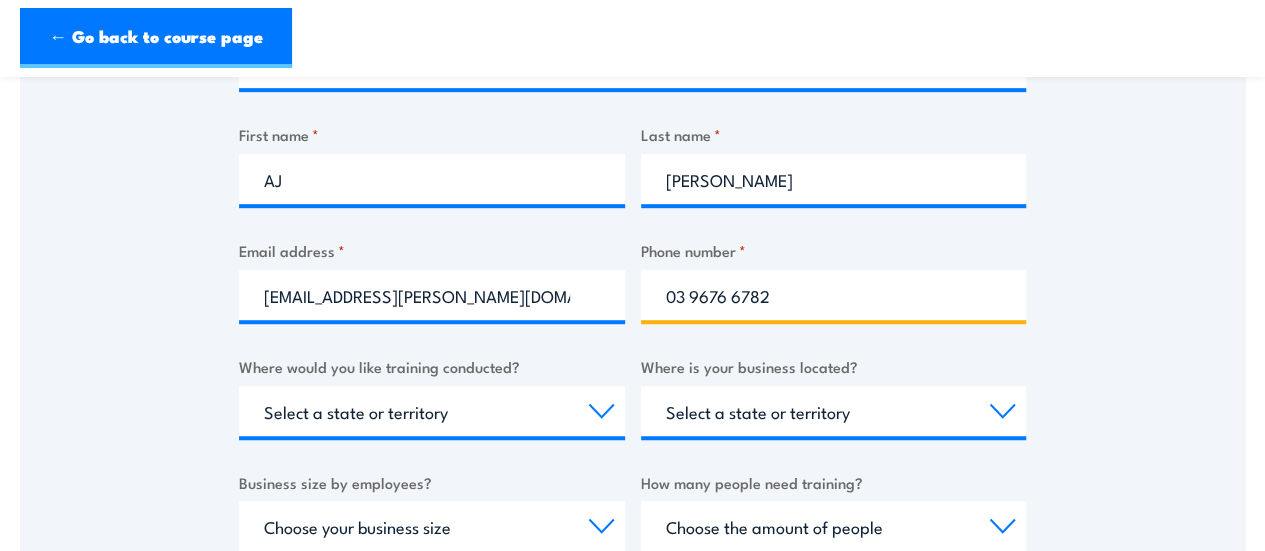 type on "03 9676 6782" 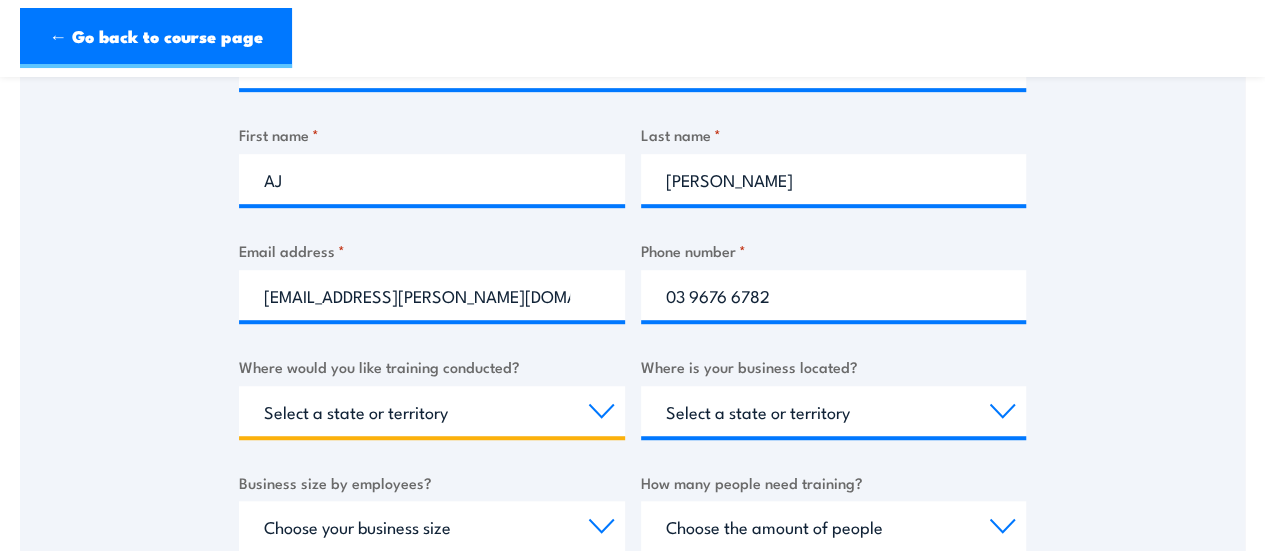click on "Select a state or territory Nationally - multiple locations QLD NSW VIC SA ACT WA TAS NT" at bounding box center (432, 411) 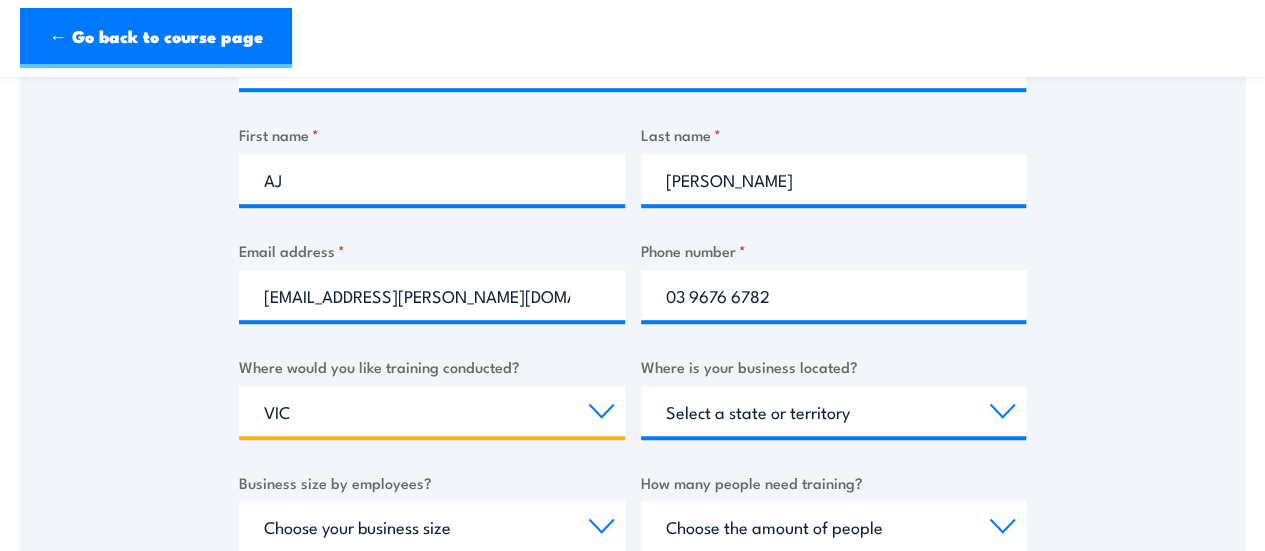 click on "Select a state or territory Nationally - multiple locations QLD NSW VIC SA ACT WA TAS NT" at bounding box center [432, 411] 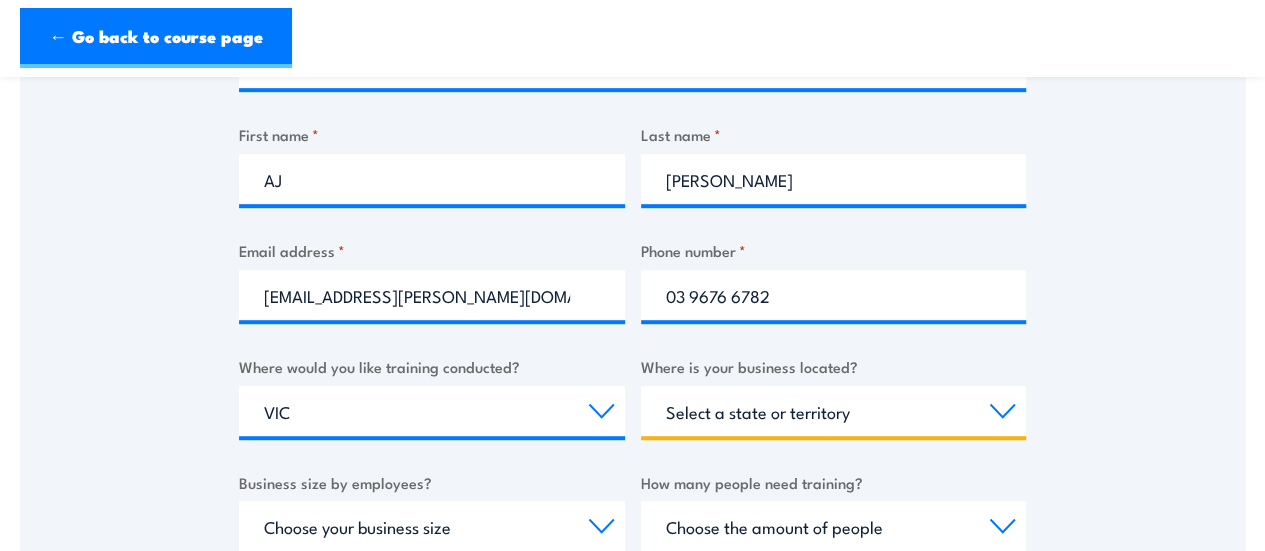 click on "Select a state or territory QLD NSW VIC SA ACT WA TAS NT" at bounding box center (834, 411) 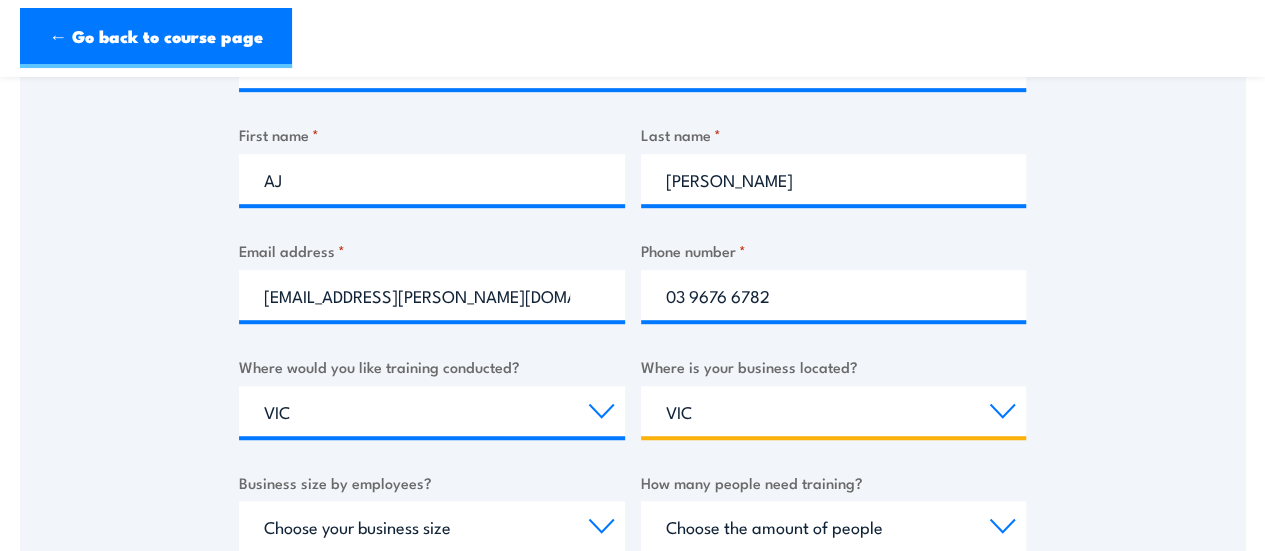 click on "Select a state or territory QLD NSW VIC SA ACT WA TAS NT" at bounding box center (834, 411) 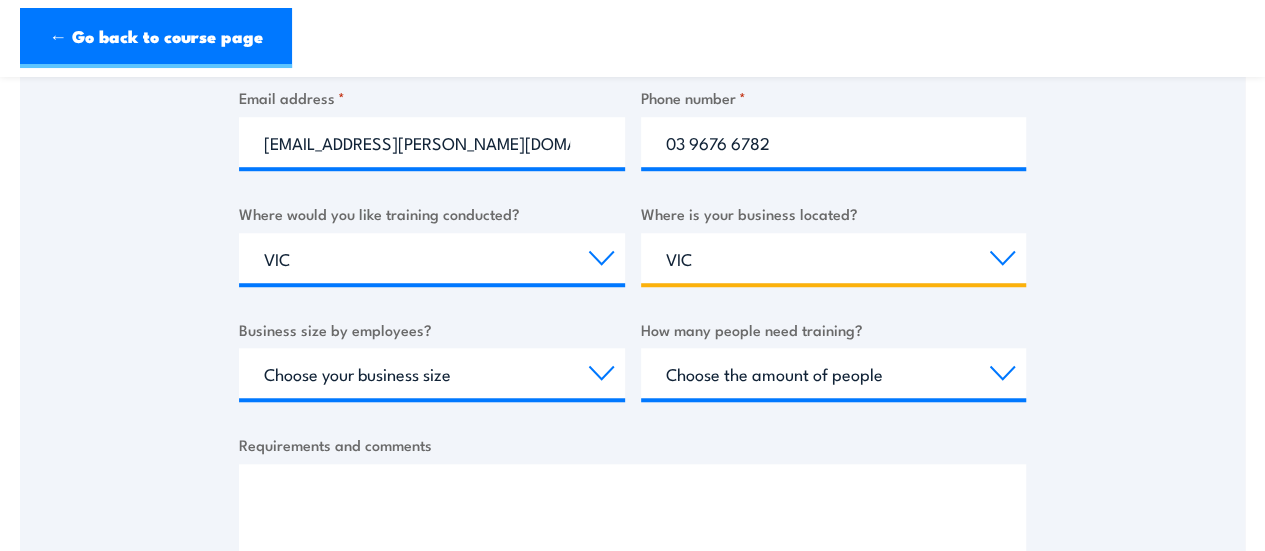 scroll, scrollTop: 700, scrollLeft: 0, axis: vertical 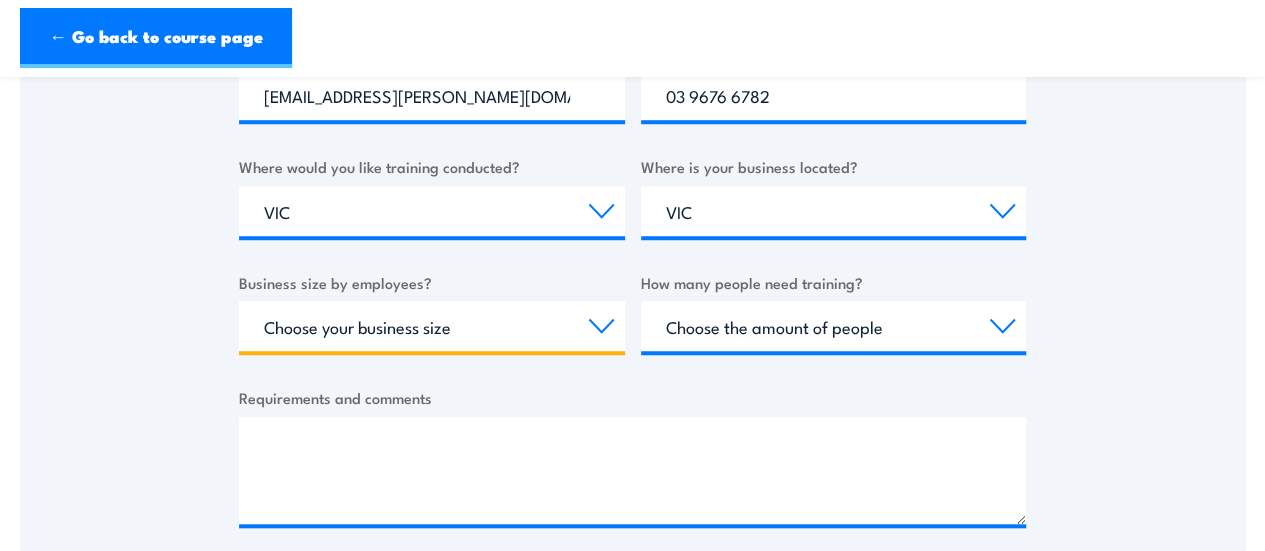 click on "Choose your business size 1 to 19 20 to 199 200+" at bounding box center [432, 326] 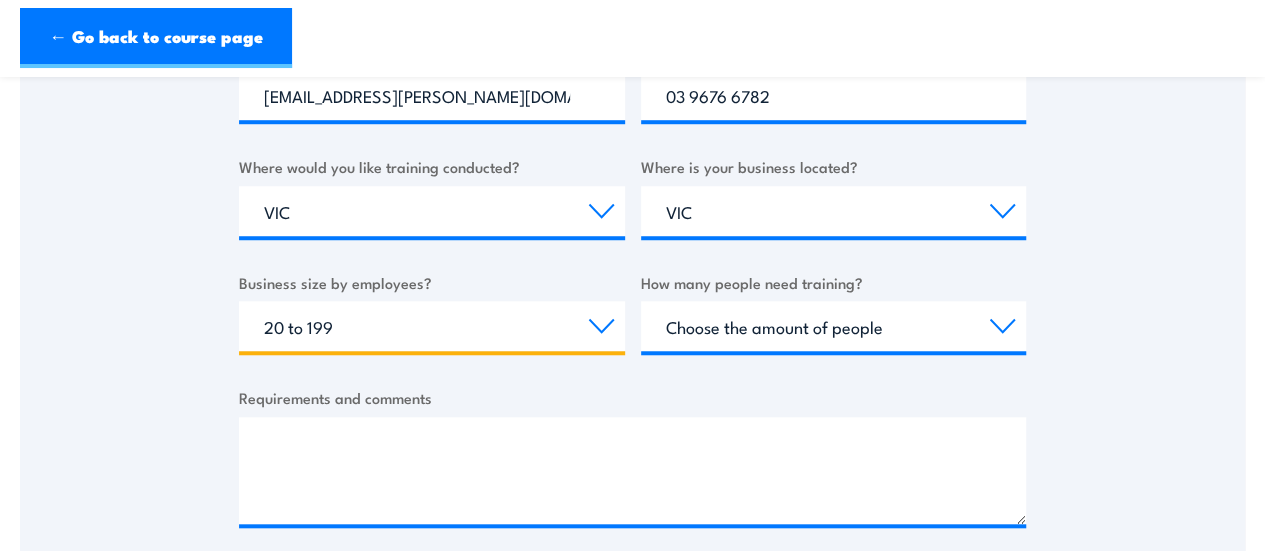 click on "Choose your business size 1 to 19 20 to 199 200+" at bounding box center [432, 326] 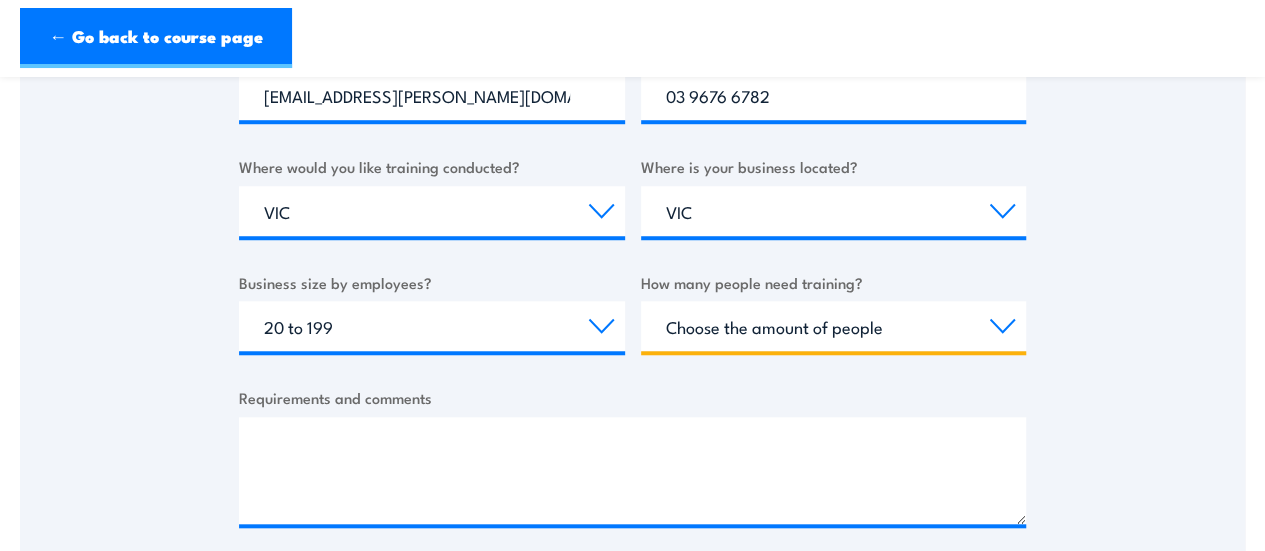 click on "Choose the amount of people 1 to 4 5 to 19 20+" at bounding box center (834, 326) 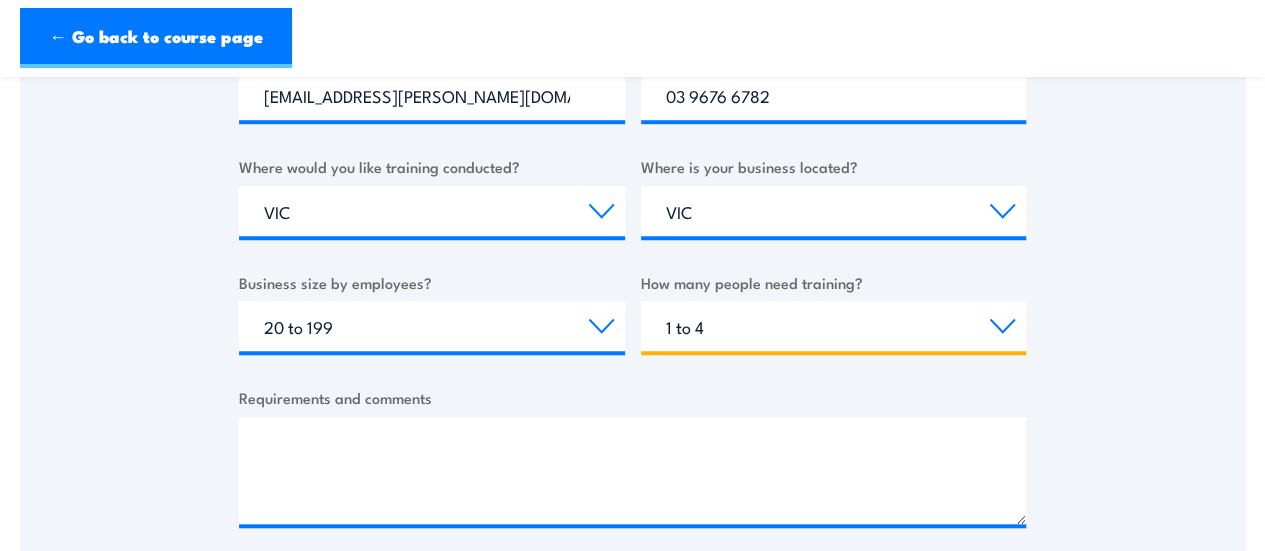 click on "Choose the amount of people 1 to 4 5 to 19 20+" at bounding box center (834, 326) 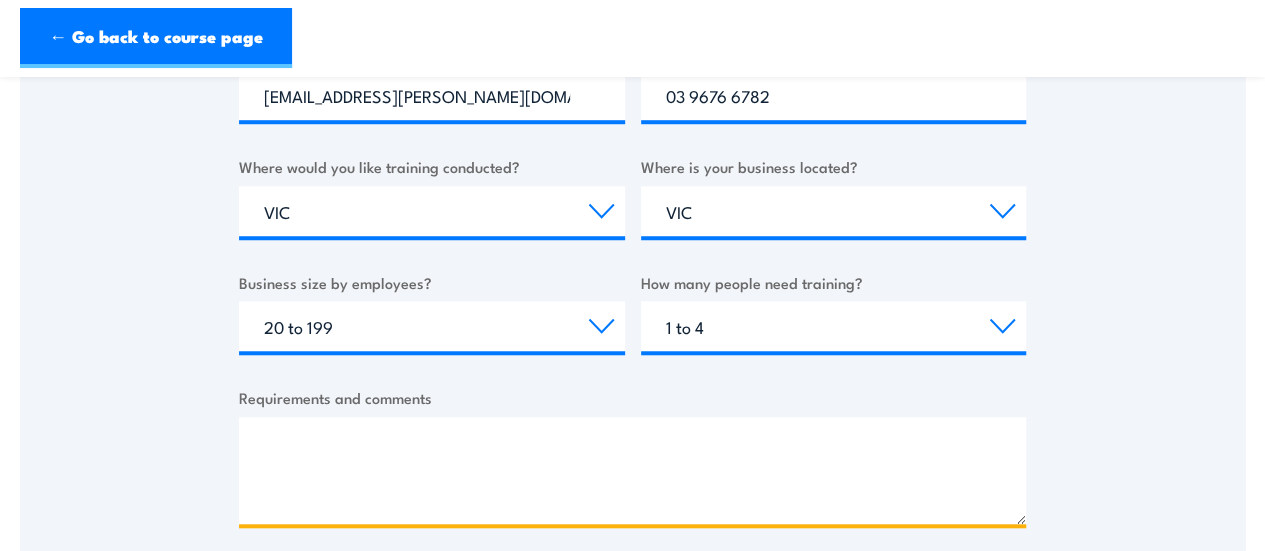 click on "Requirements and comments" at bounding box center [632, 470] 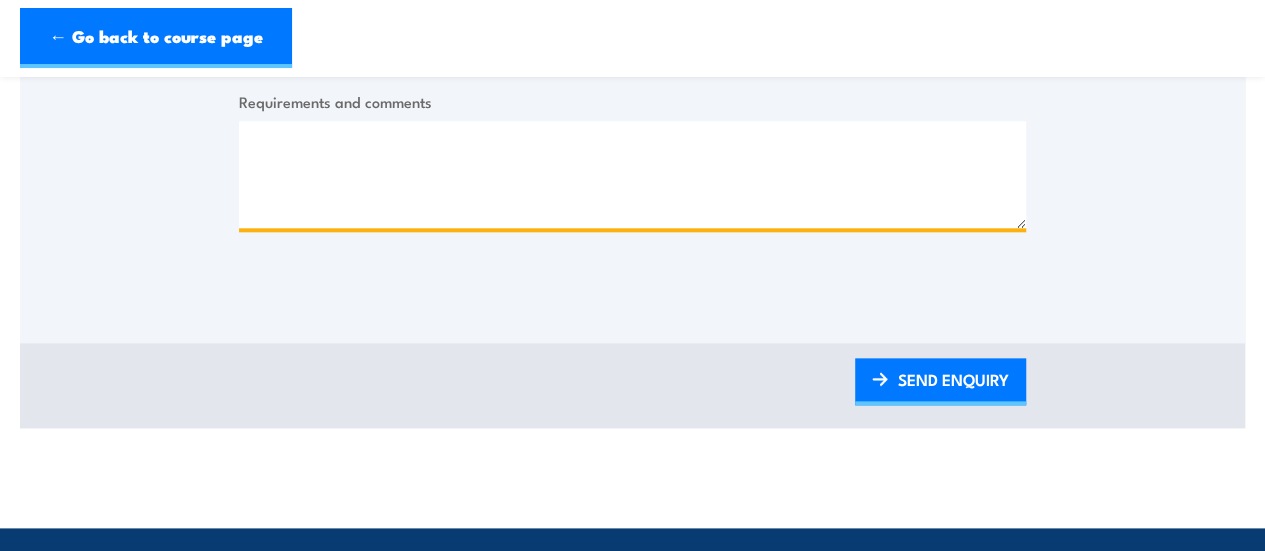 scroll, scrollTop: 1000, scrollLeft: 0, axis: vertical 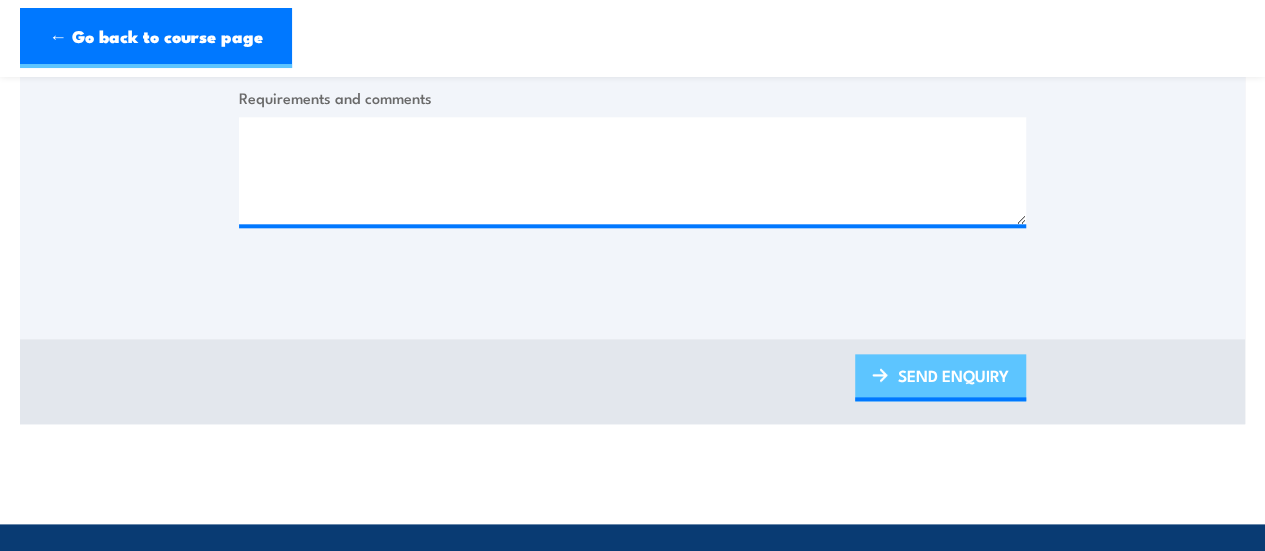 click on "SEND ENQUIRY" at bounding box center [940, 377] 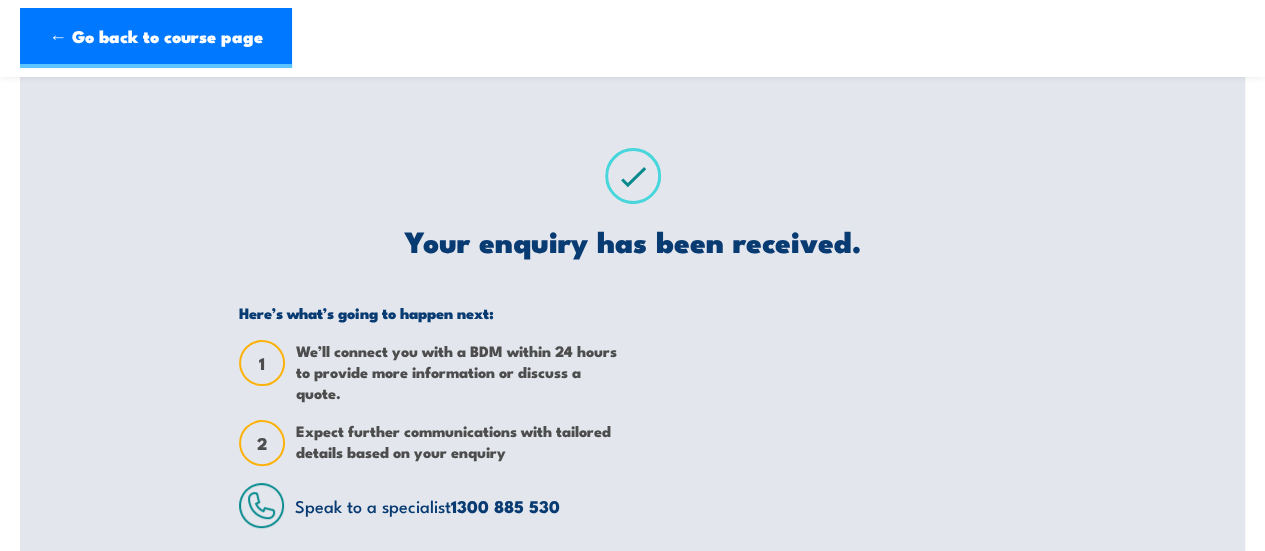 scroll, scrollTop: 0, scrollLeft: 0, axis: both 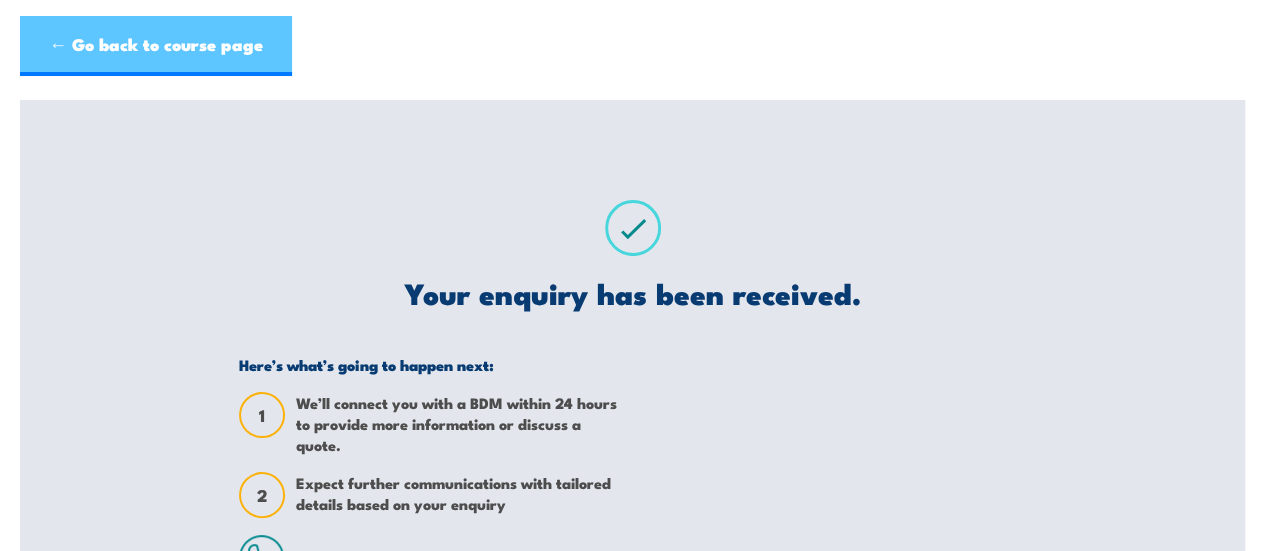 click on "← Go back to course page" at bounding box center (156, 46) 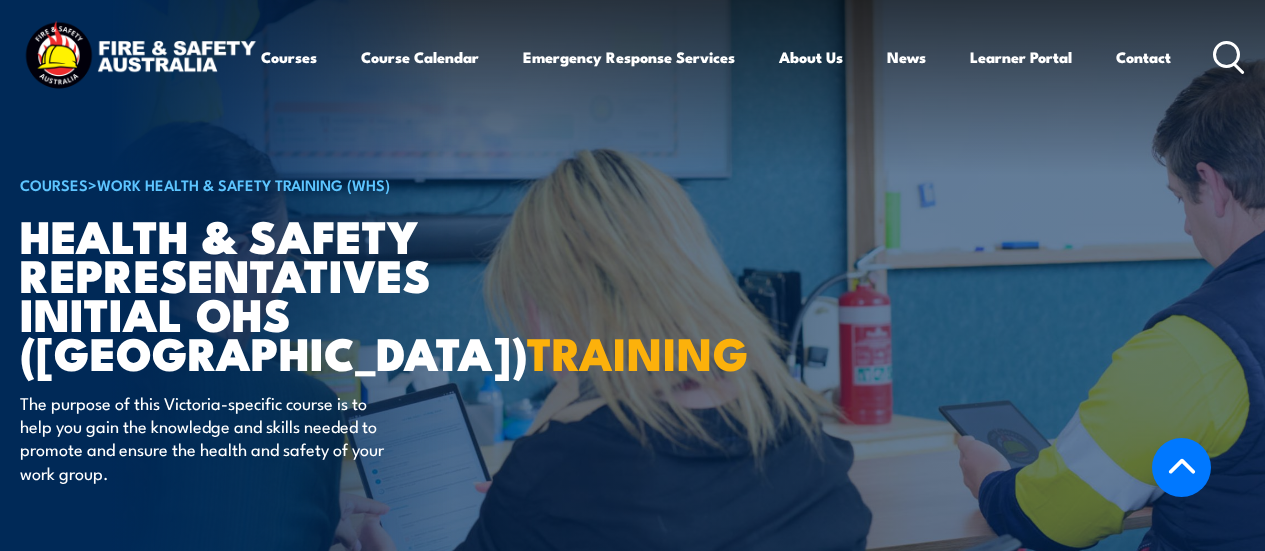 scroll, scrollTop: 3196, scrollLeft: 0, axis: vertical 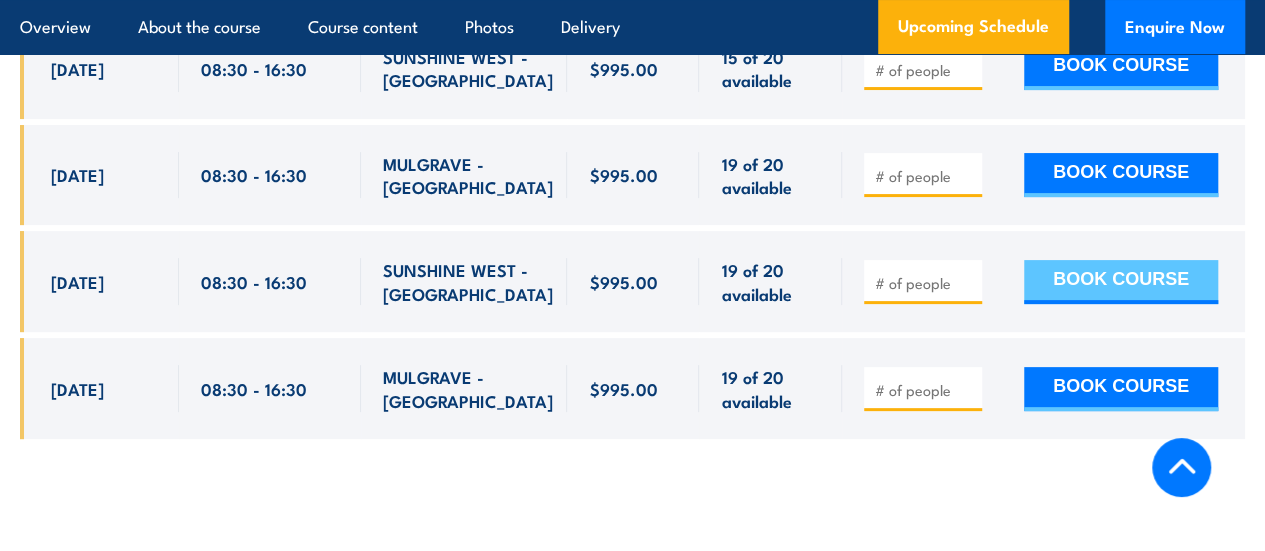 click on "BOOK COURSE" at bounding box center [1121, 282] 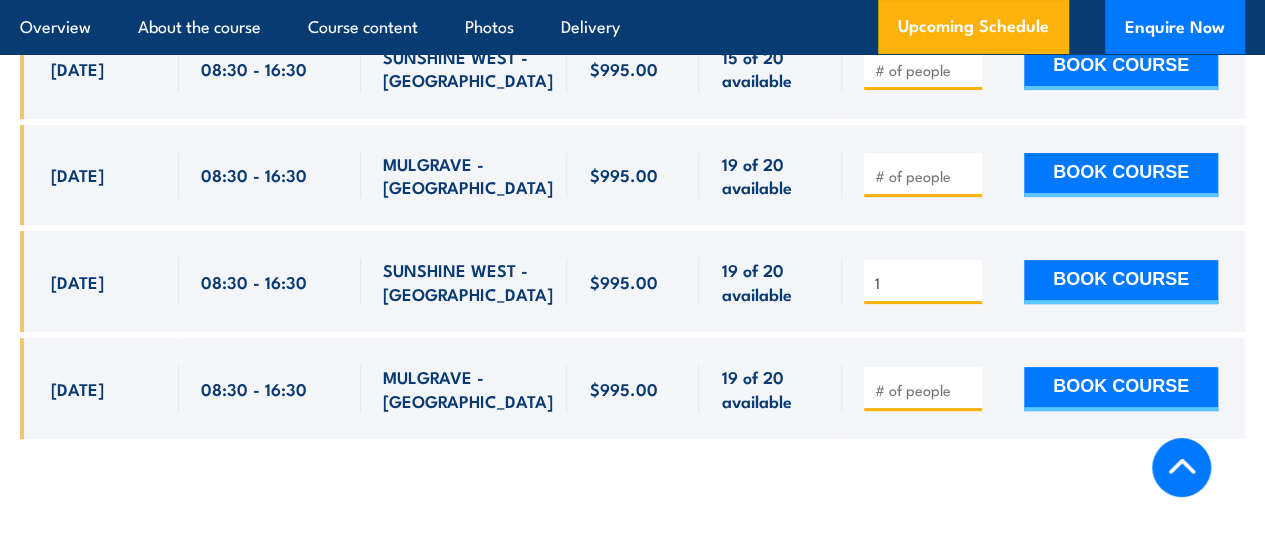 click on "1" at bounding box center [925, 283] 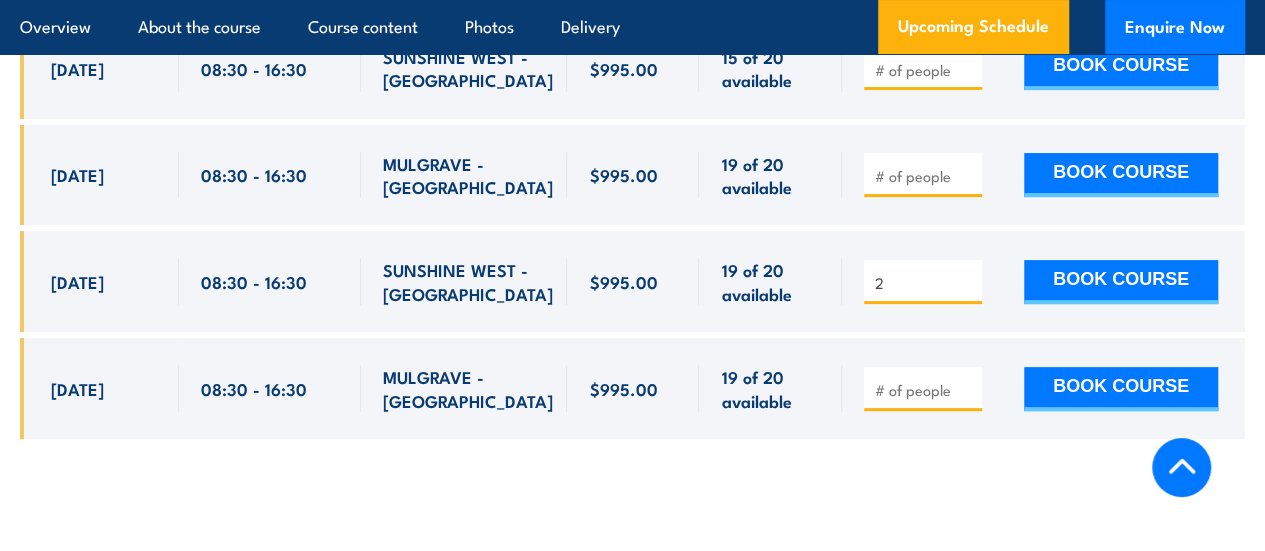 type on "2" 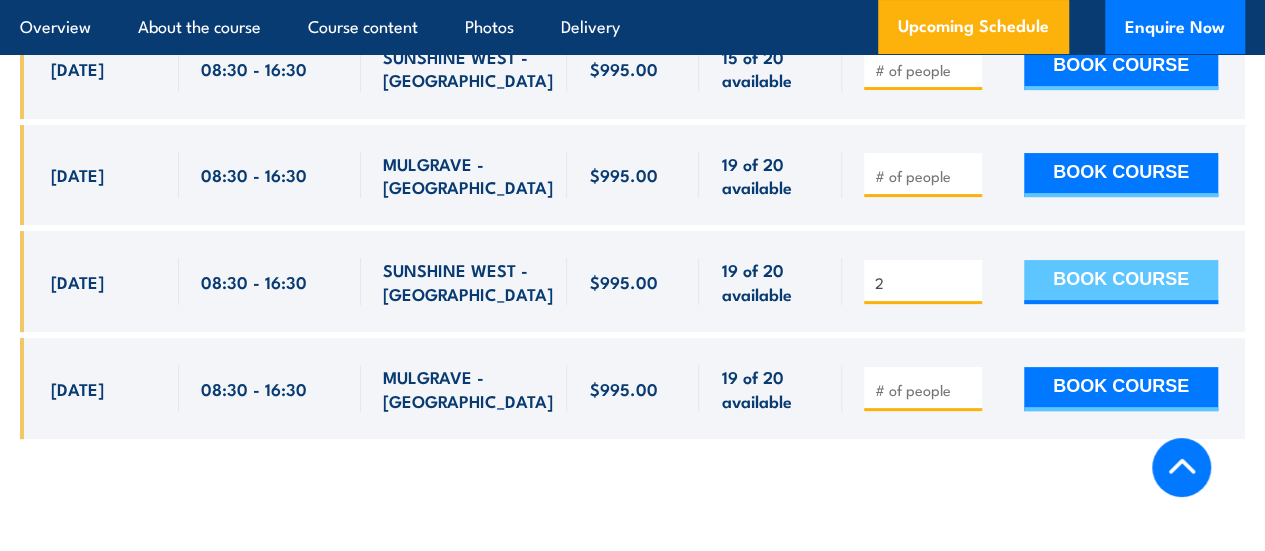 click on "BOOK COURSE" at bounding box center [1121, 282] 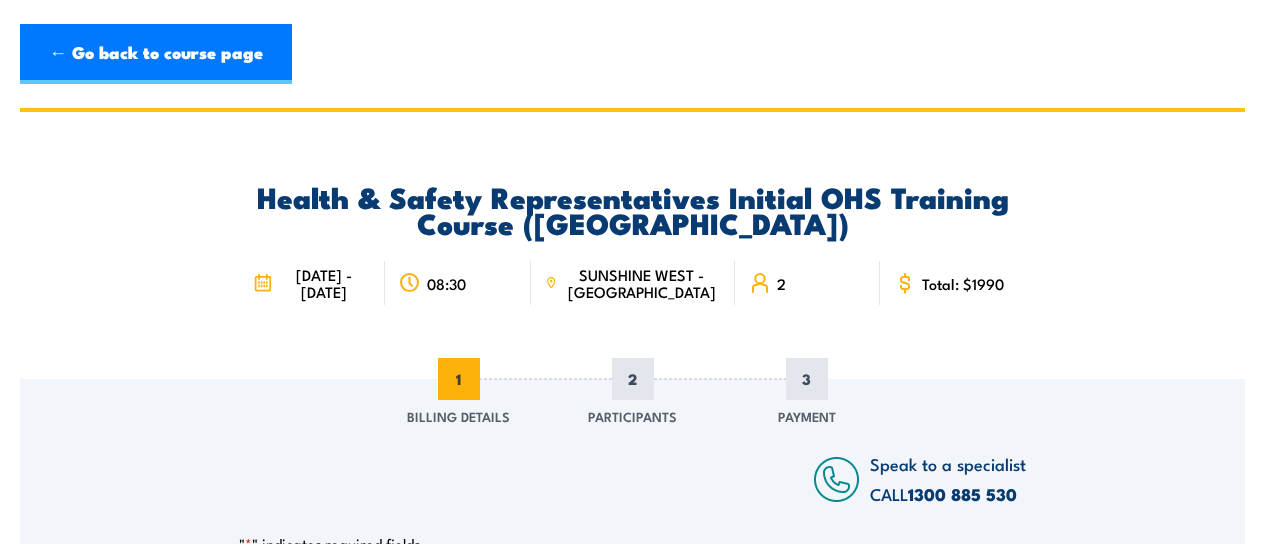scroll, scrollTop: 0, scrollLeft: 0, axis: both 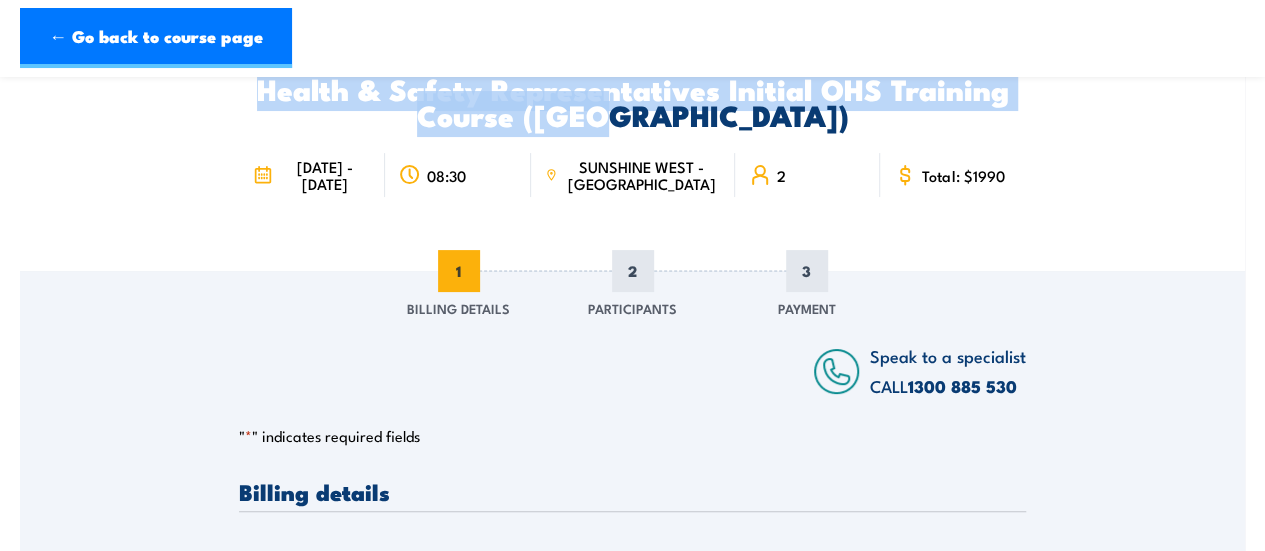 drag, startPoint x: 249, startPoint y: 94, endPoint x: 725, endPoint y: 123, distance: 476.8826 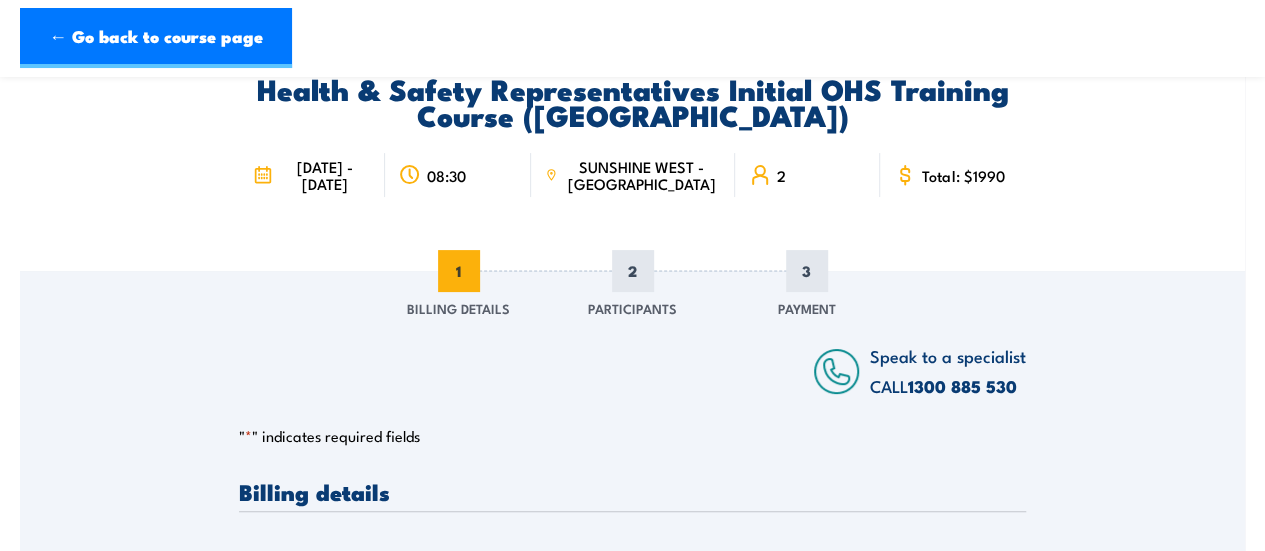 click on "1 - 5 September 2025
08:30 SUNSHINE WEST - VIC 2" at bounding box center (632, 173) 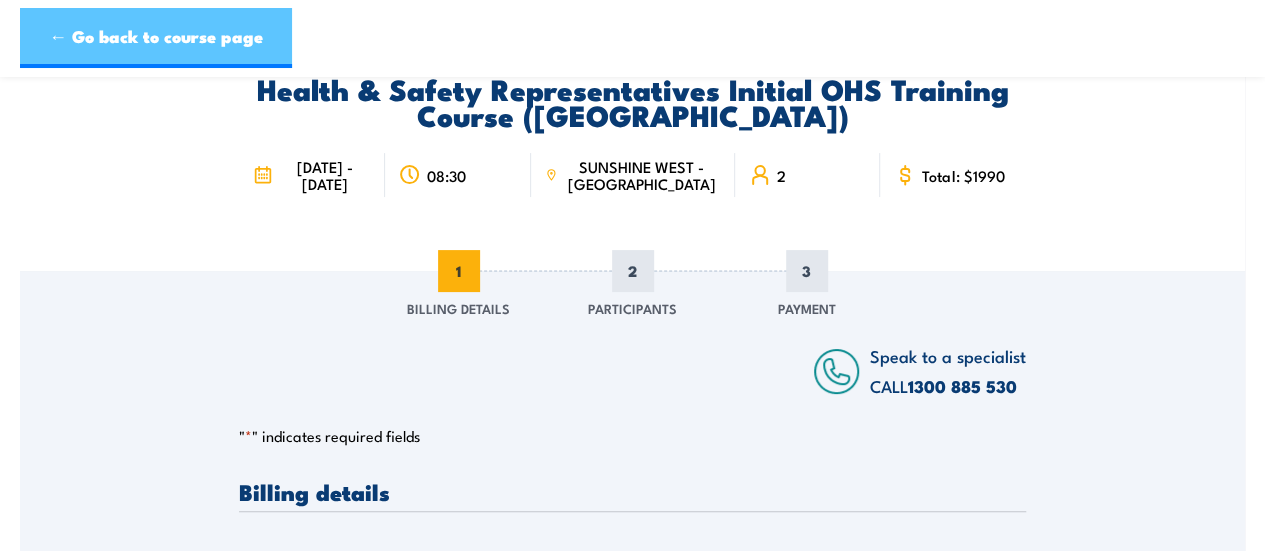 click on "← Go back to course page" at bounding box center (156, 38) 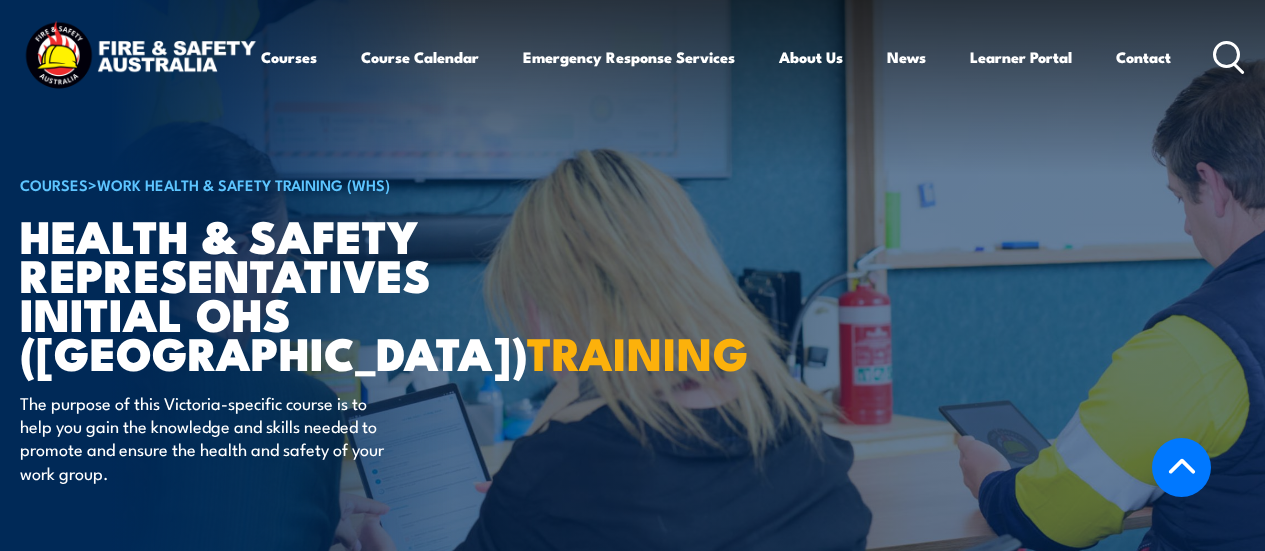 scroll, scrollTop: 2241, scrollLeft: 0, axis: vertical 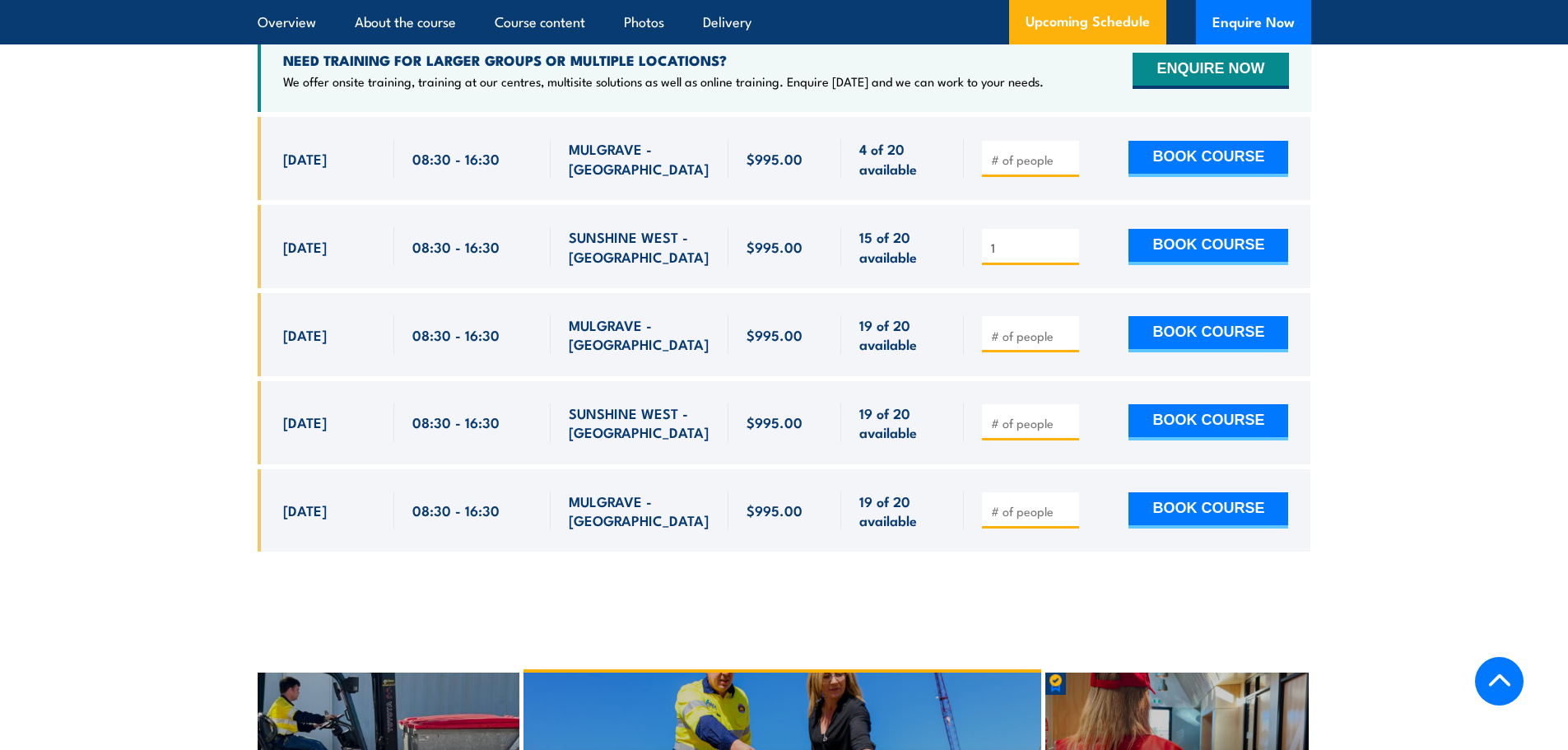 type on "1" 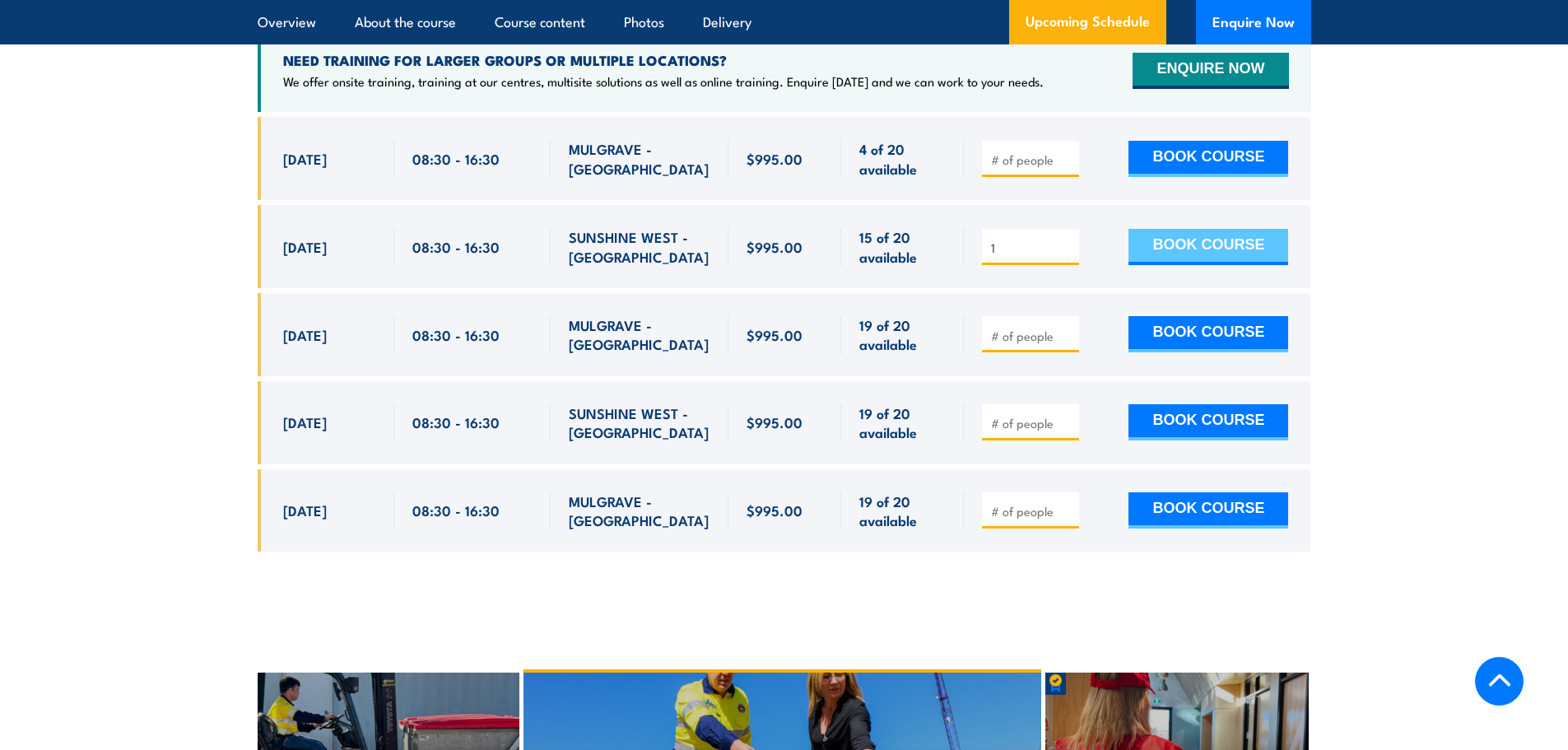 click on "BOOK COURSE" at bounding box center [1208, 247] 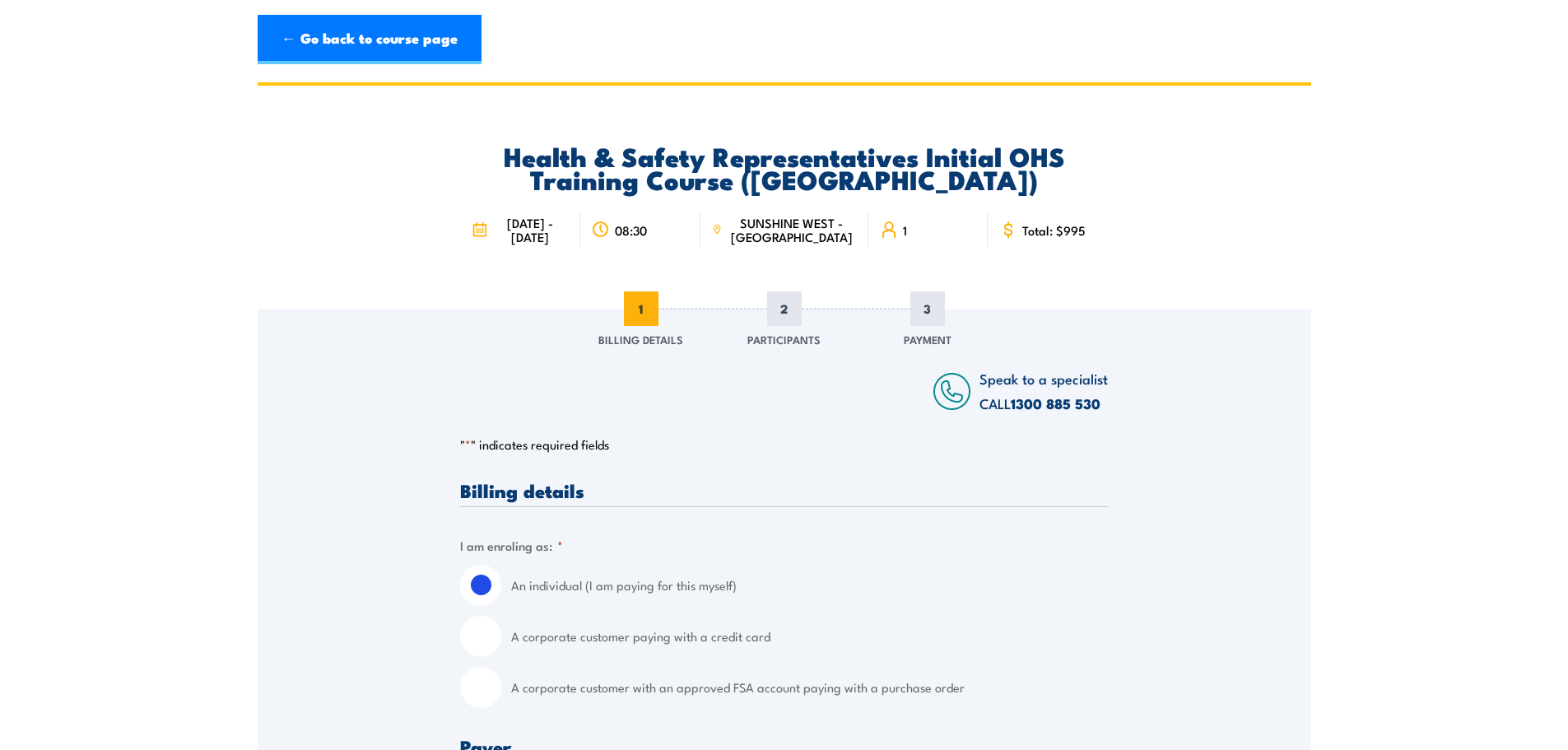 scroll, scrollTop: 0, scrollLeft: 0, axis: both 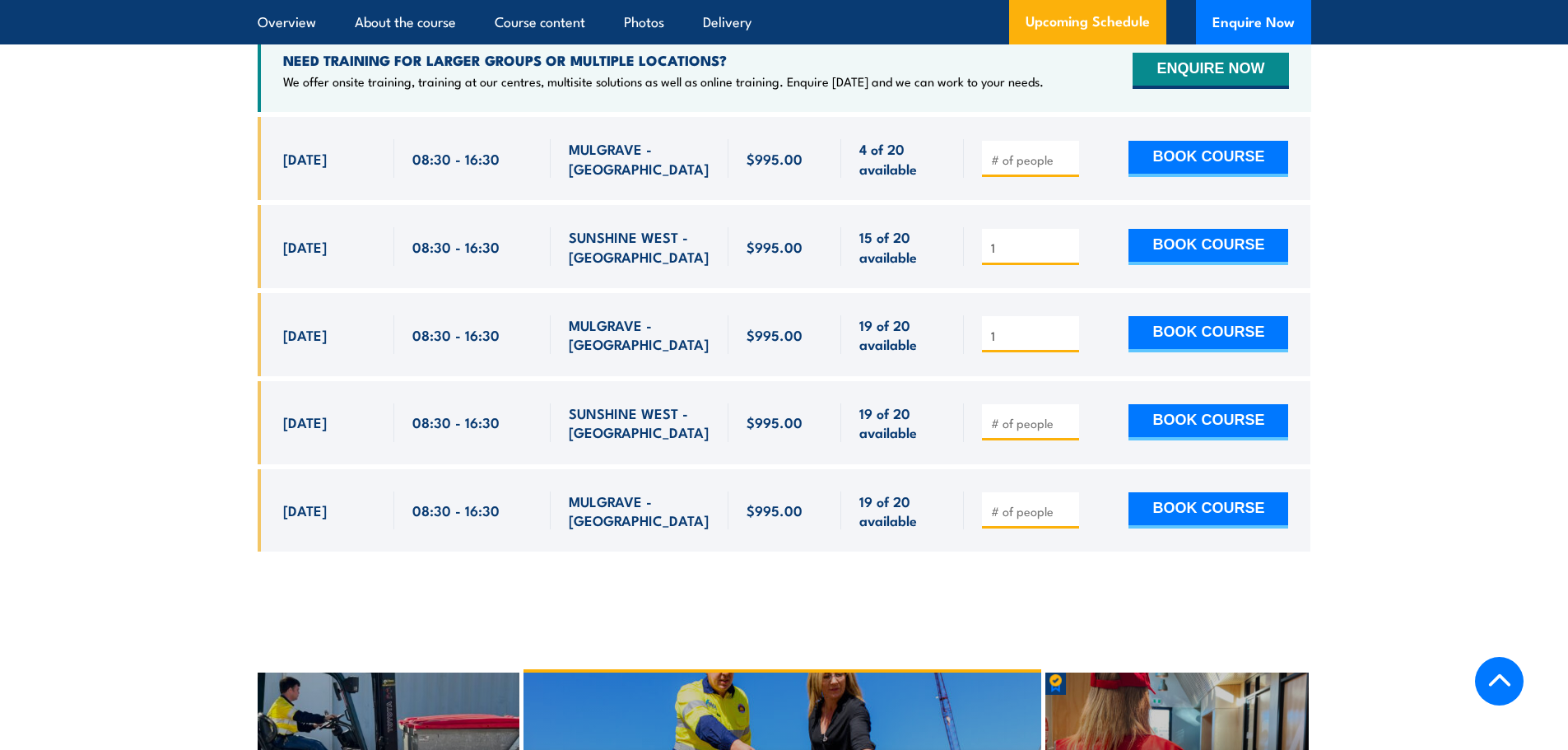 type on "1" 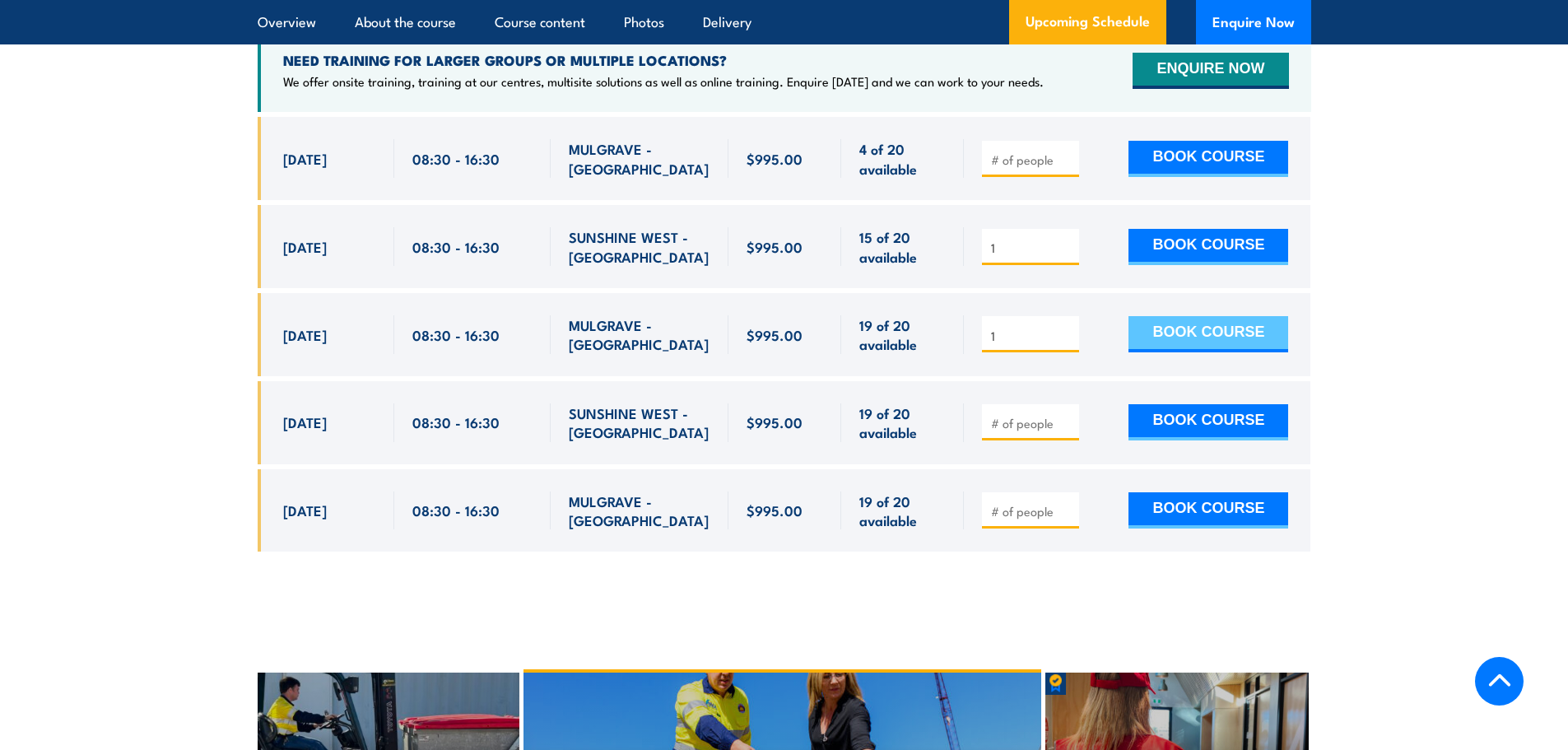 click on "BOOK COURSE" at bounding box center [1208, 334] 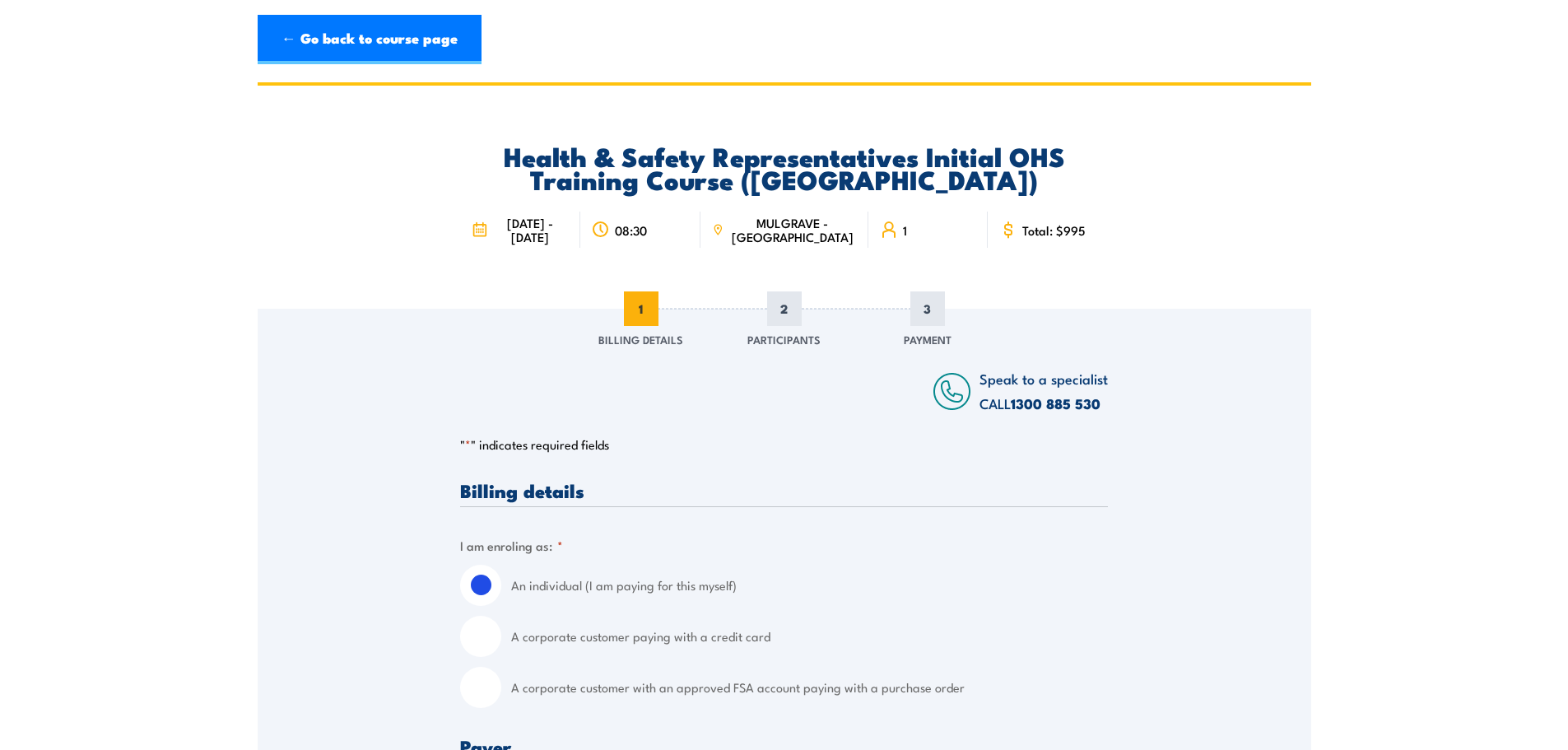 scroll, scrollTop: 0, scrollLeft: 0, axis: both 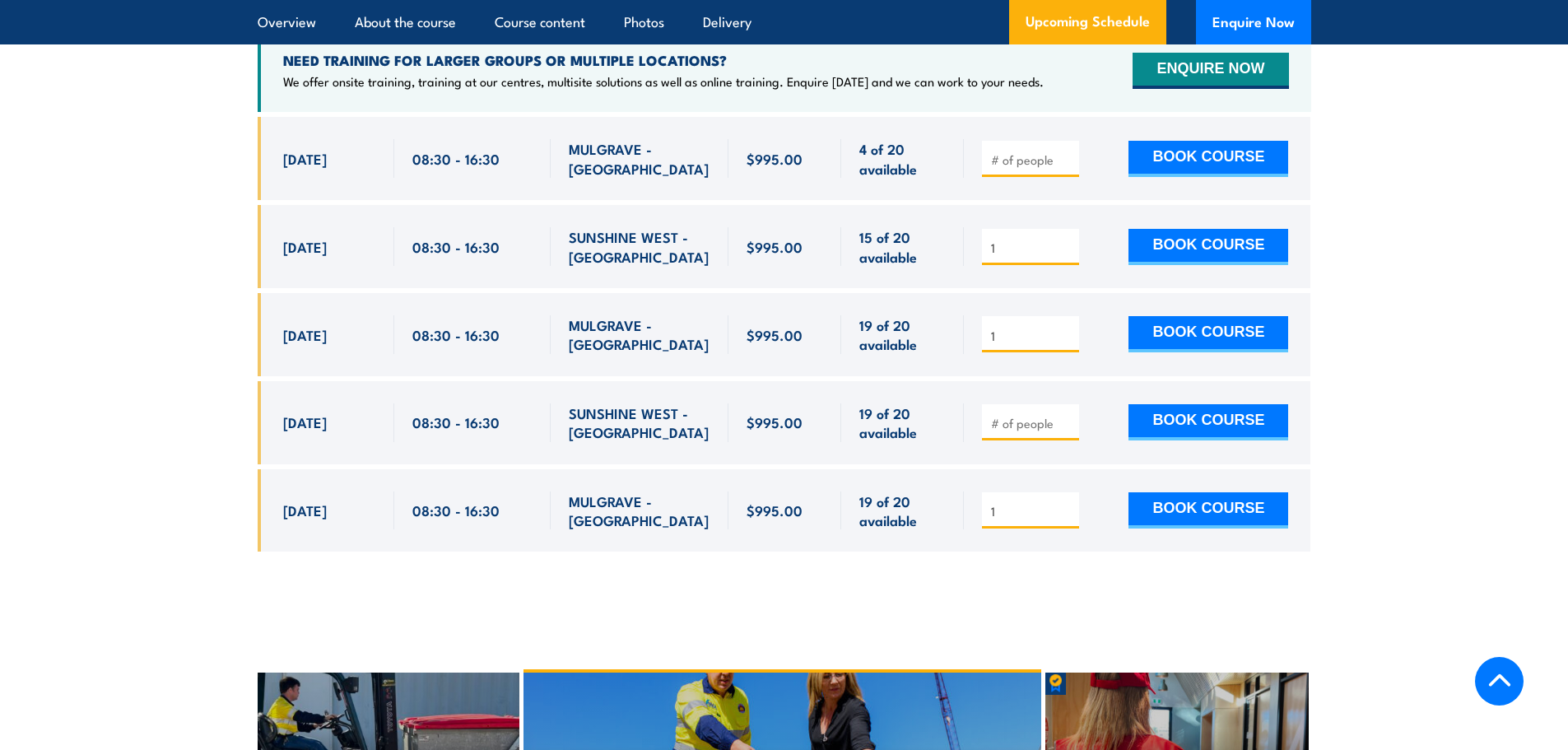 type on "1" 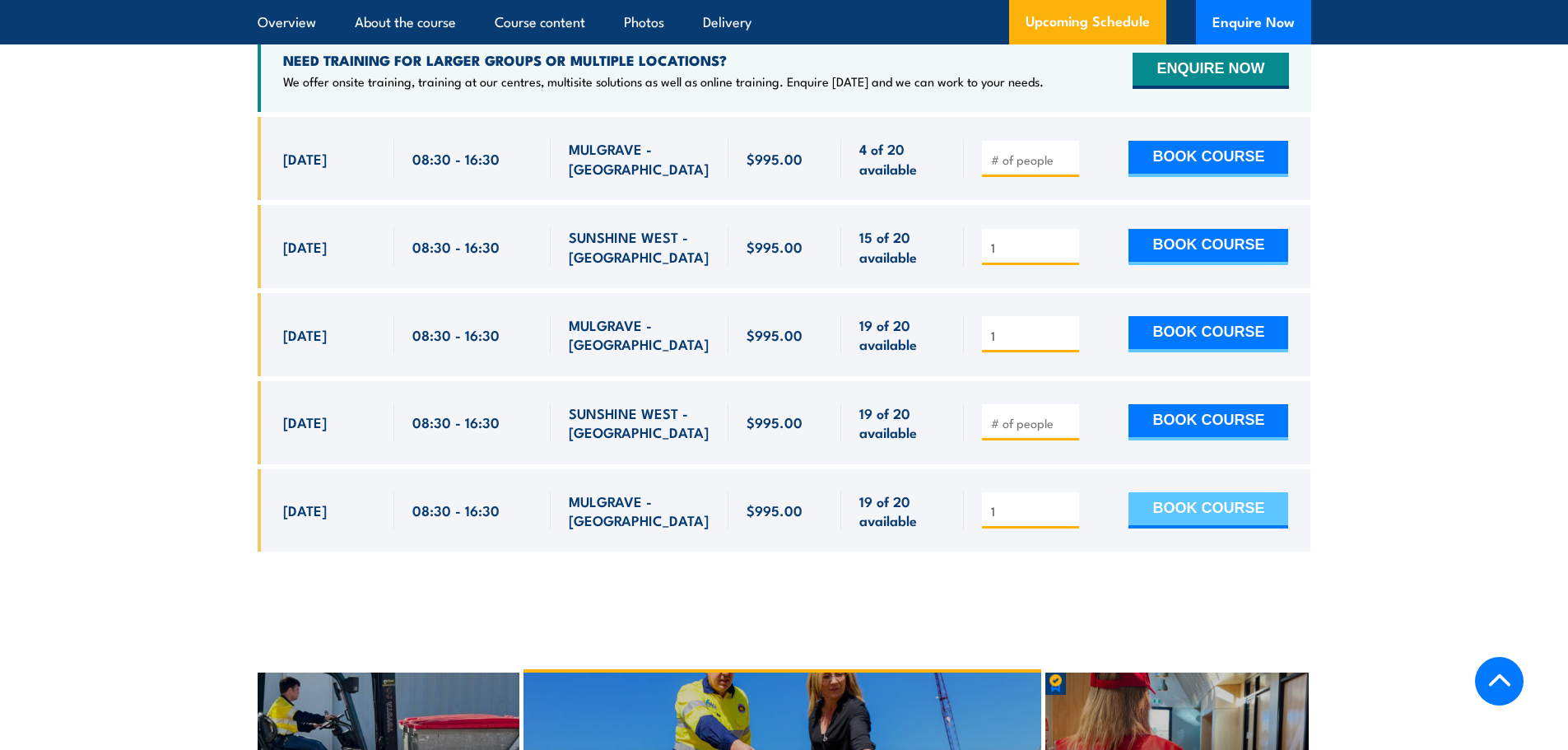 click on "BOOK COURSE" at bounding box center [1208, 510] 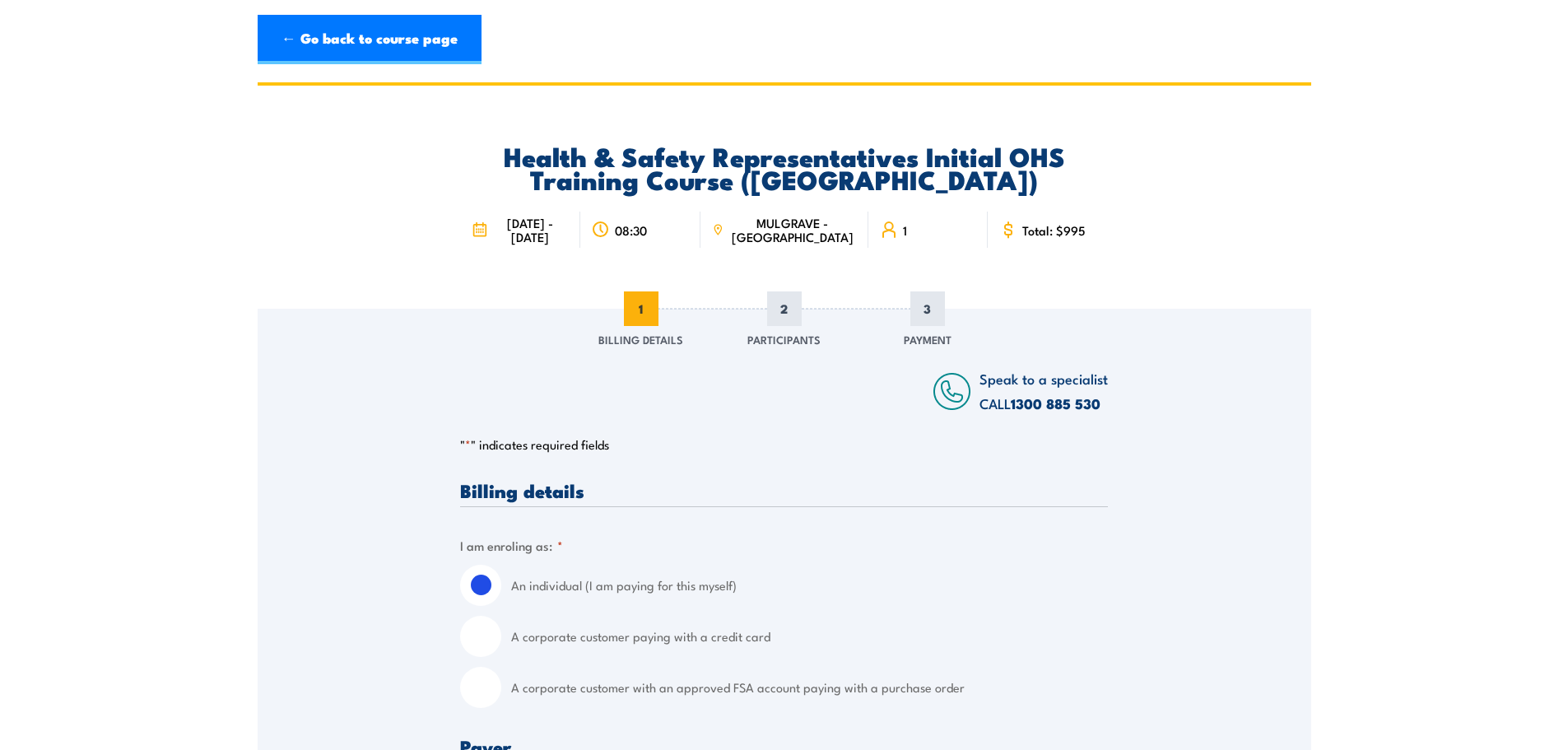 scroll, scrollTop: 0, scrollLeft: 0, axis: both 